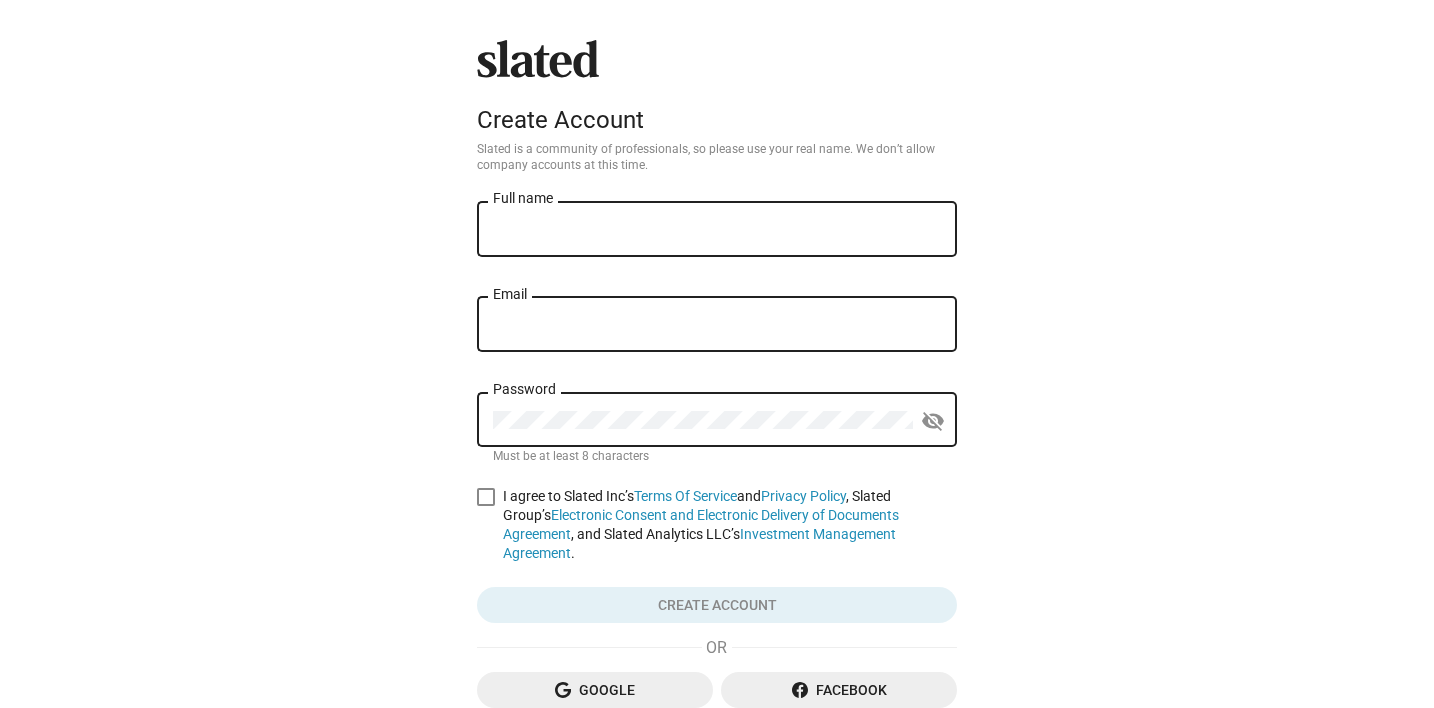 scroll, scrollTop: 0, scrollLeft: 0, axis: both 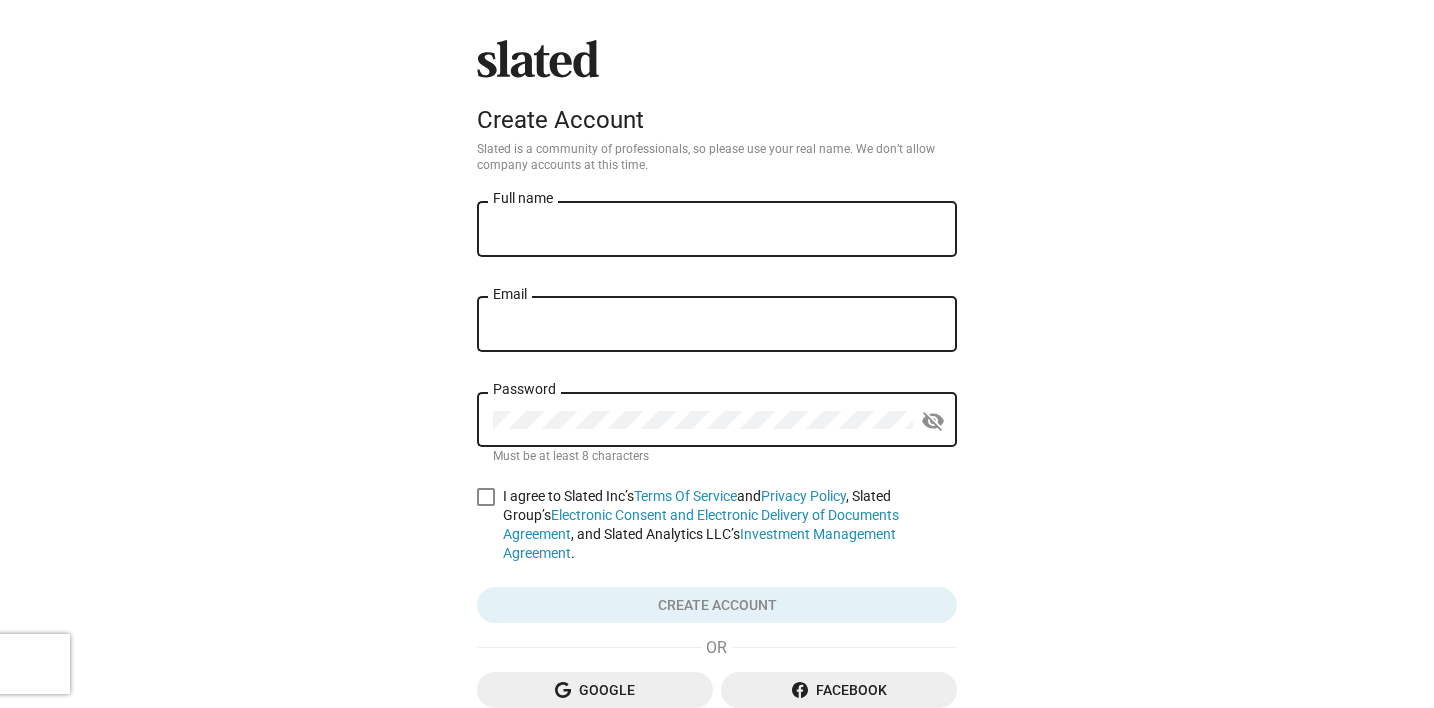click on "Full name" at bounding box center [717, 230] 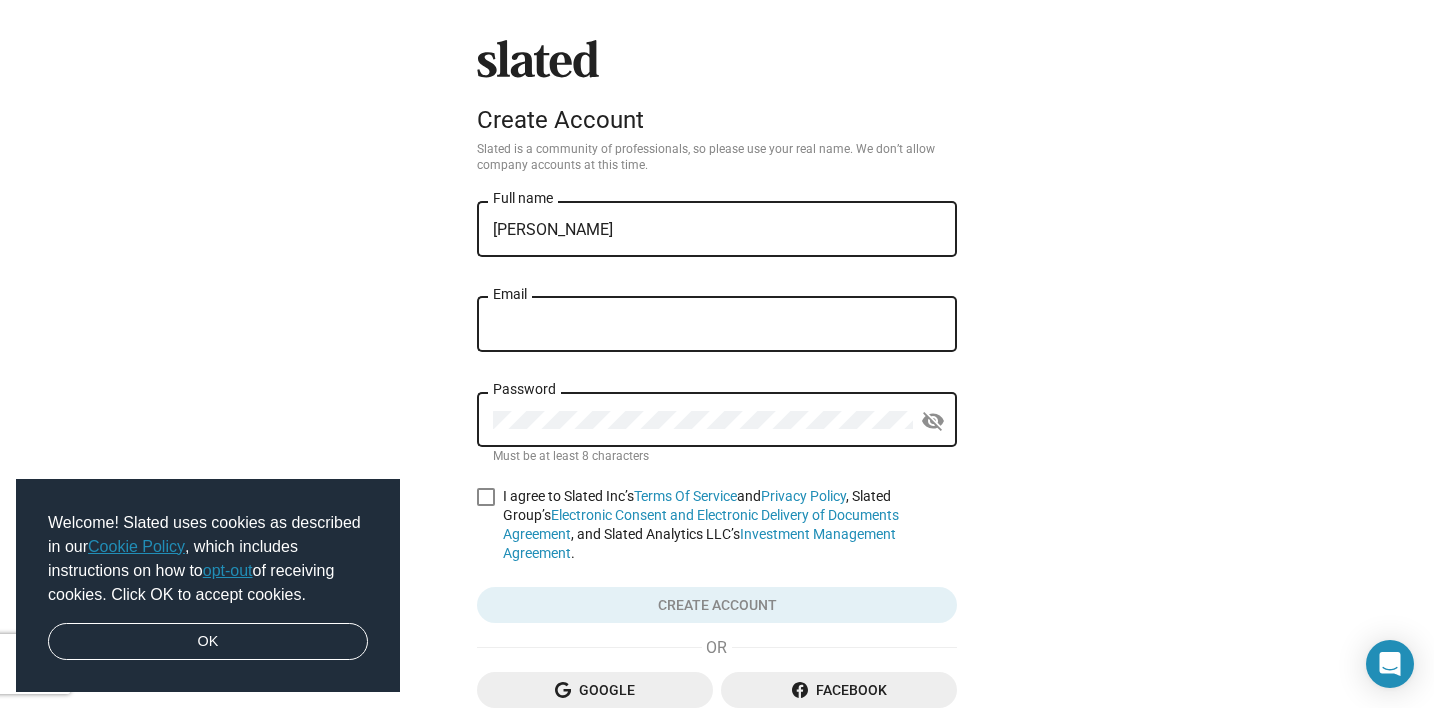 type on "[PERSON_NAME]" 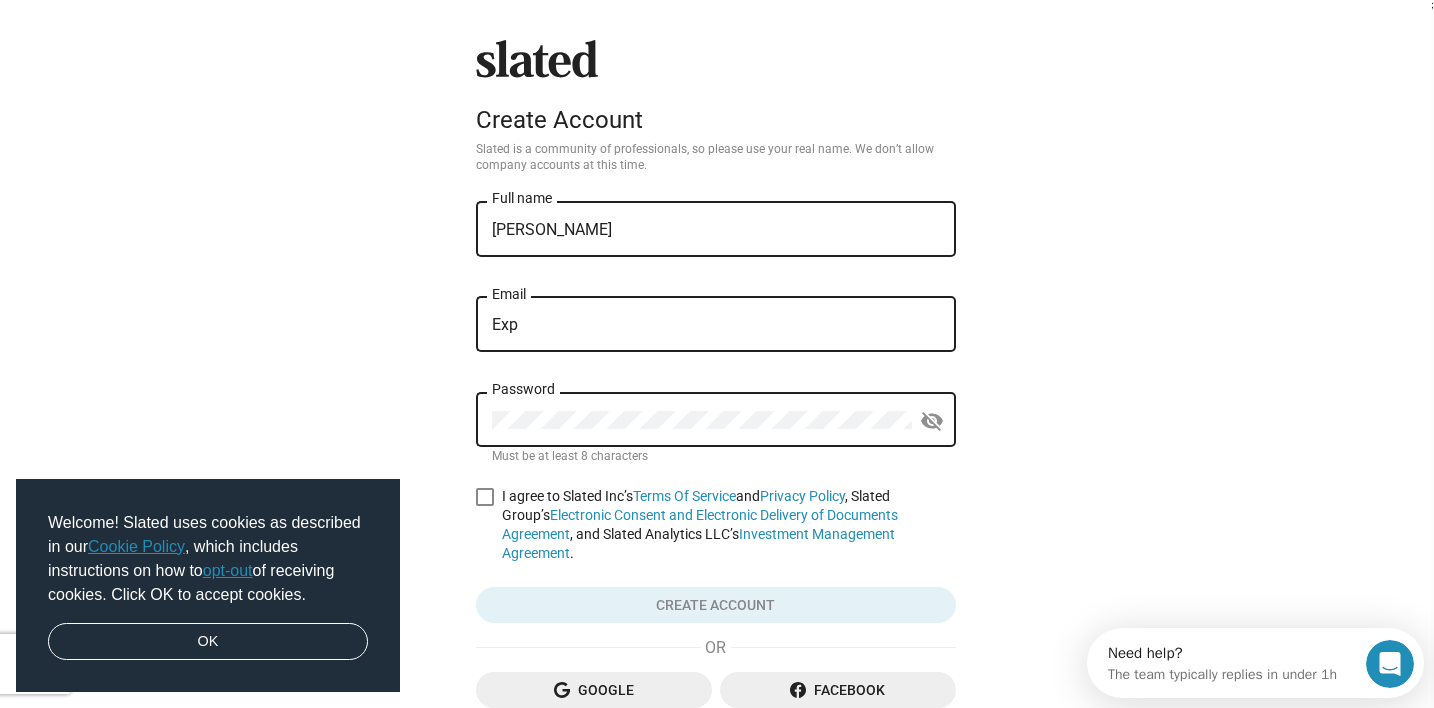 scroll, scrollTop: 0, scrollLeft: 0, axis: both 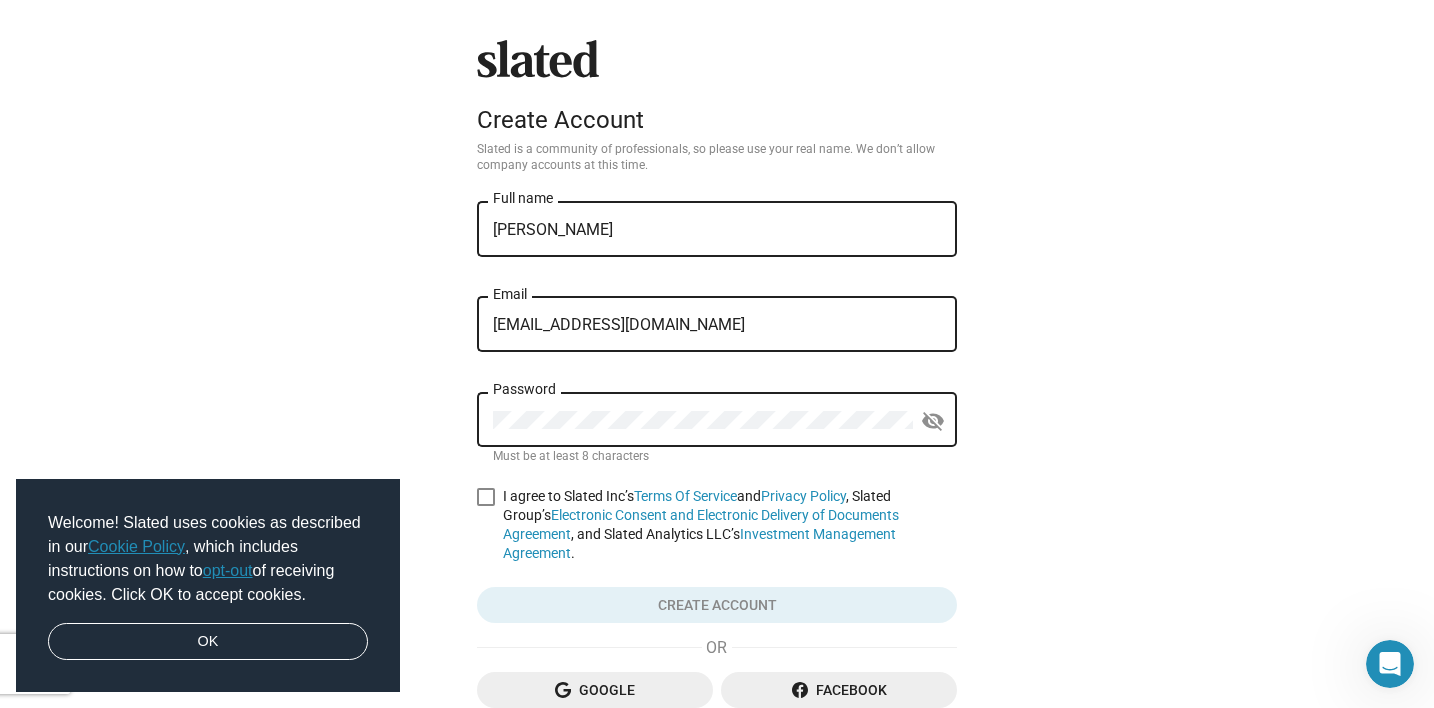 type on "Experts@etsonow.com" 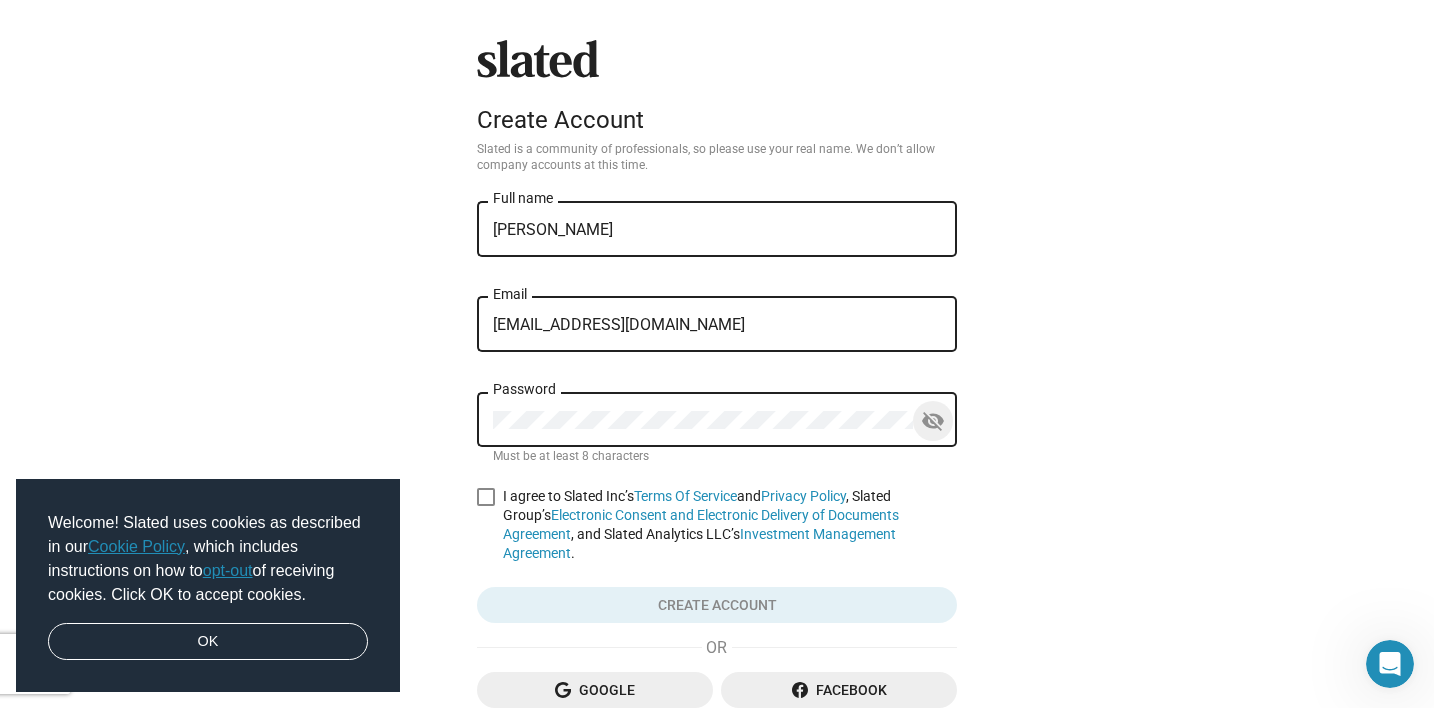 click at bounding box center (486, 497) 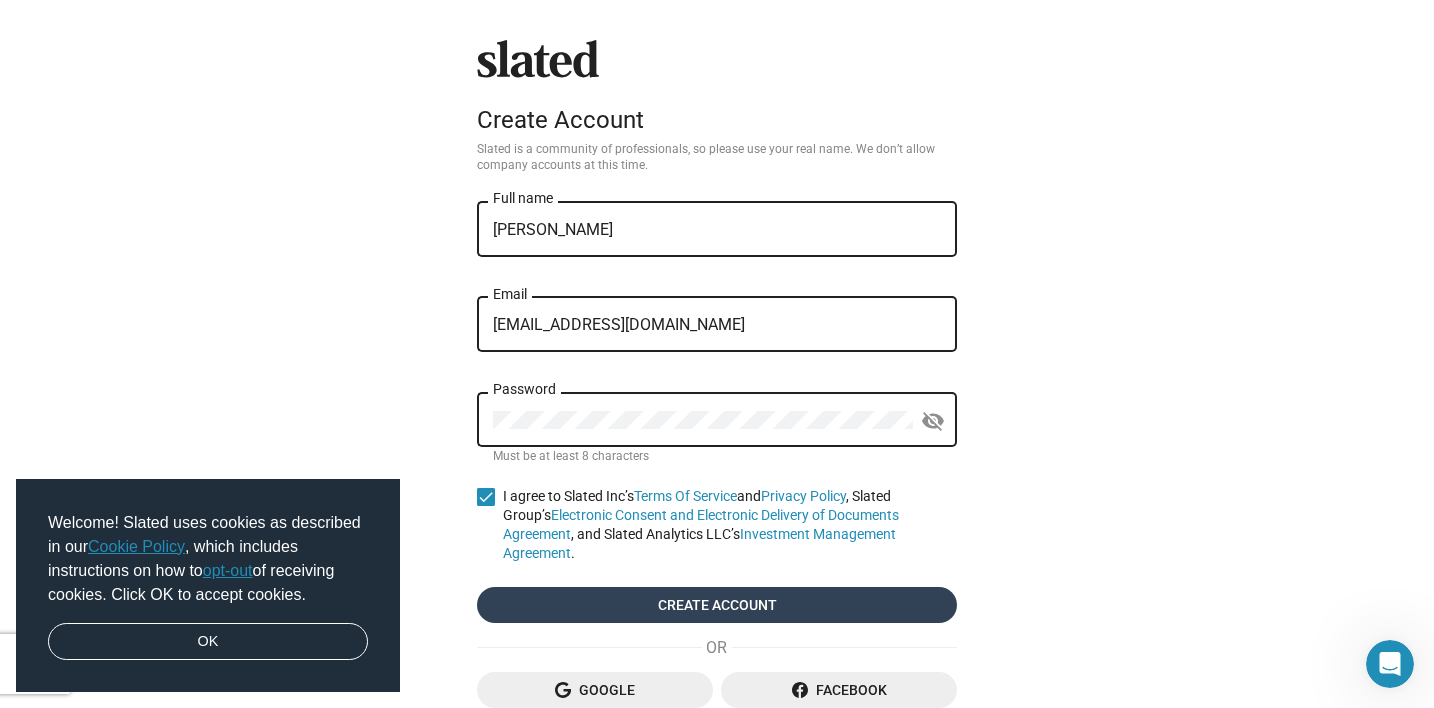 click on "Create account" 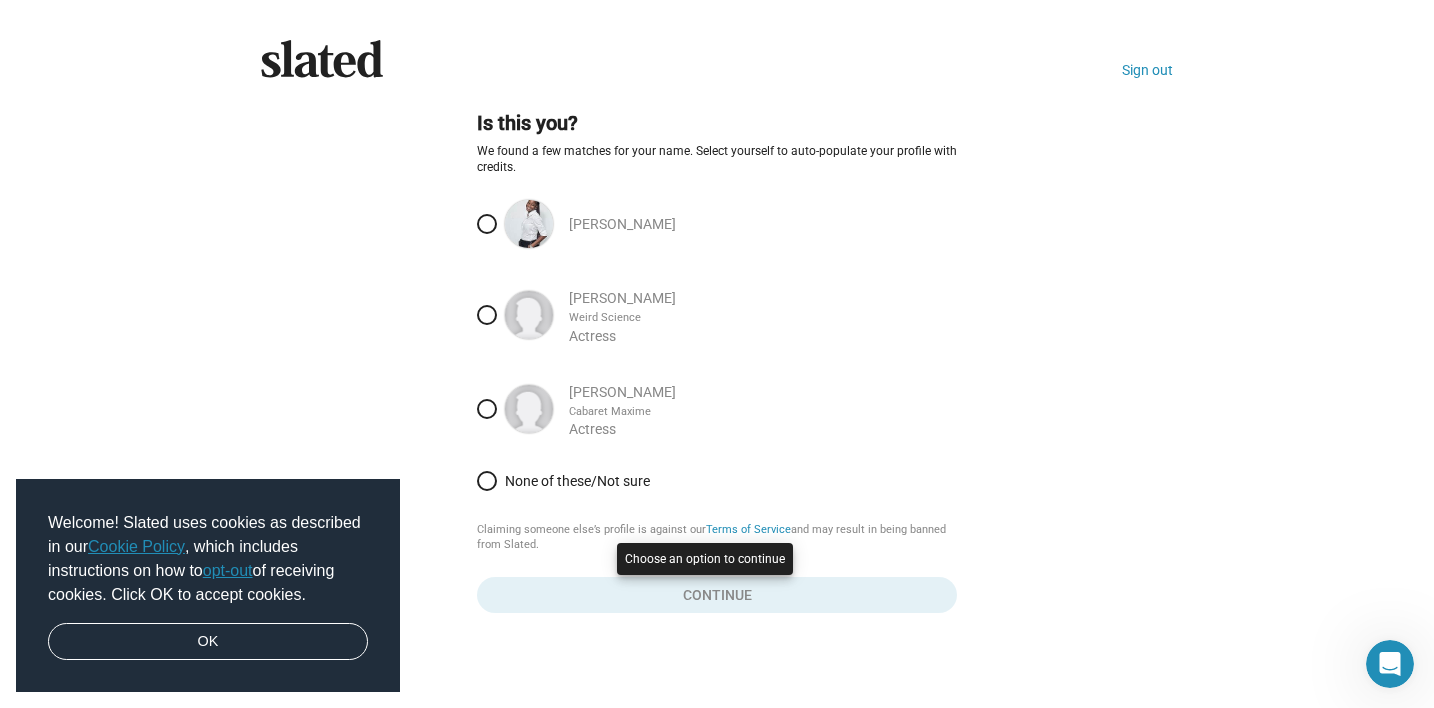click at bounding box center [717, 354] 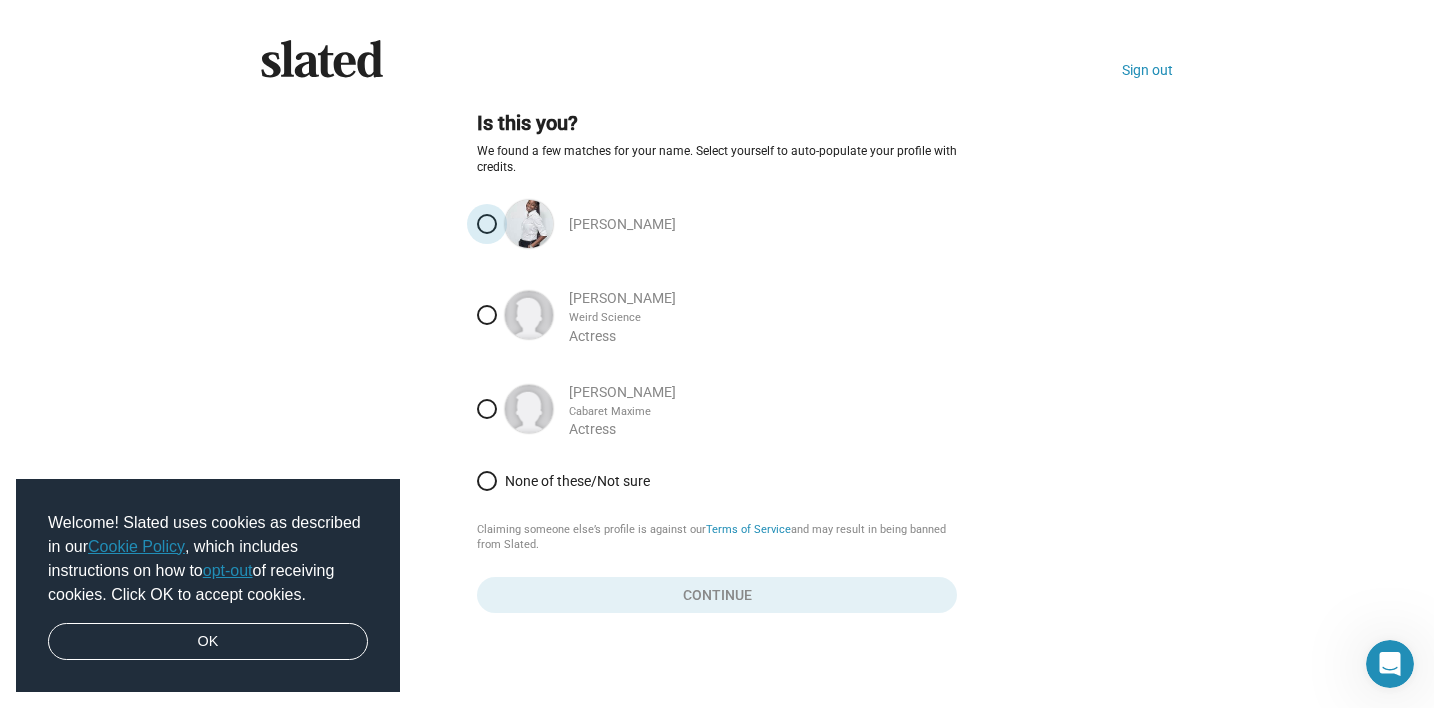 click on "[PERSON_NAME]" at bounding box center (763, 224) 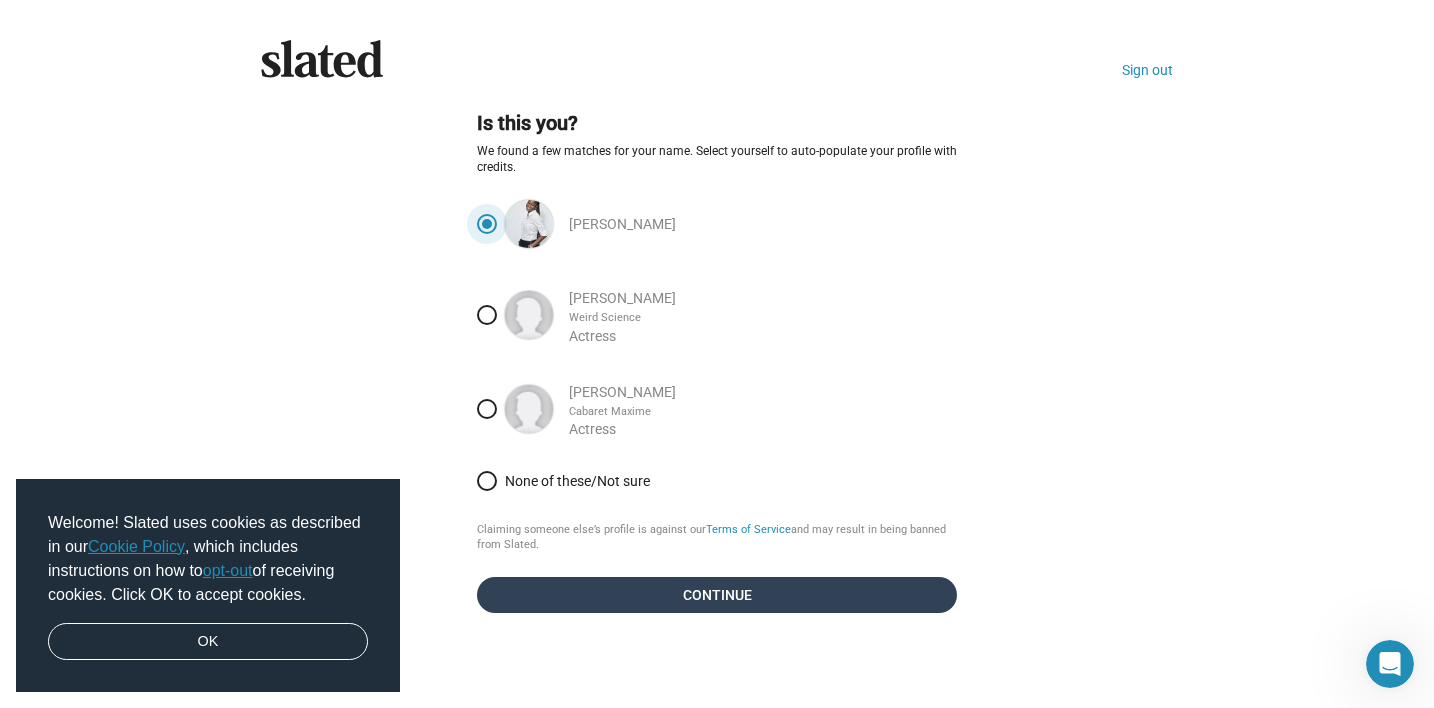 click on "Continue" 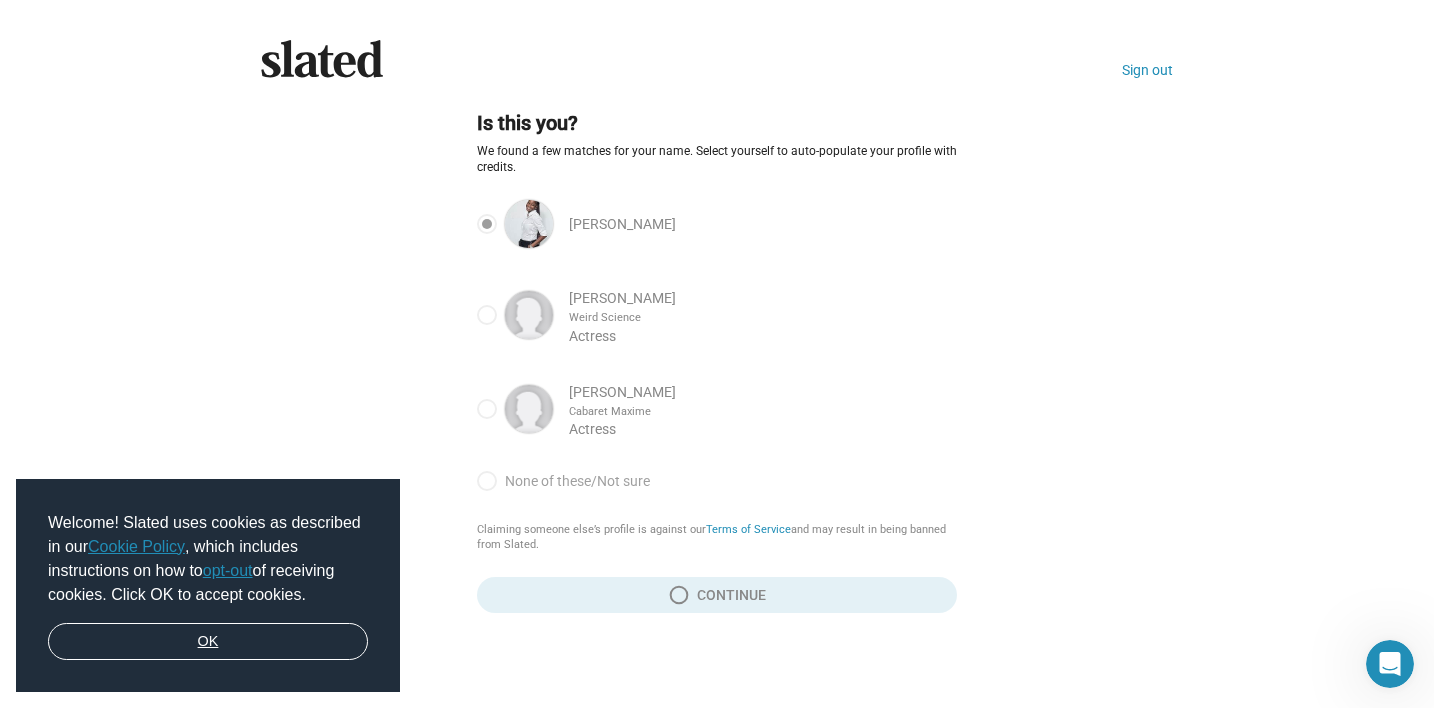 click on "OK" at bounding box center (208, 642) 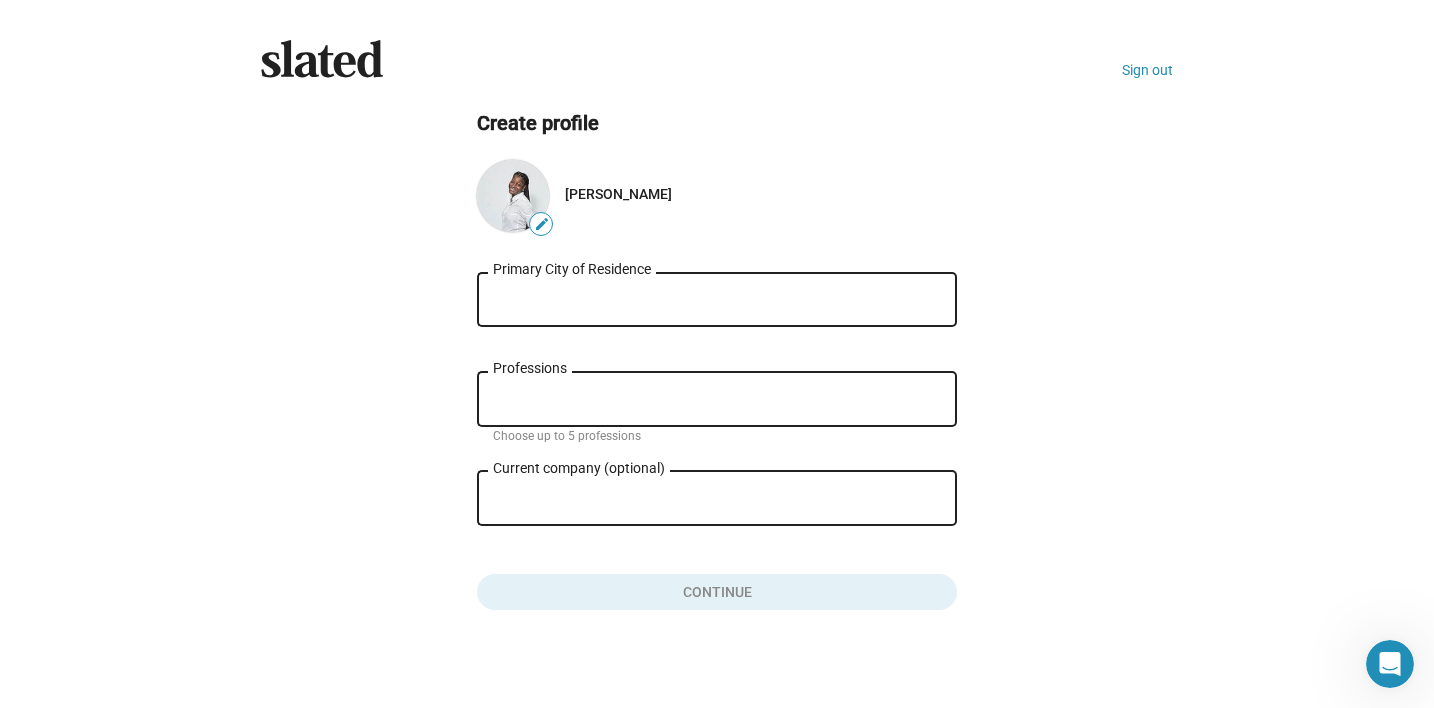 click on "Primary City of Residence" at bounding box center (717, 300) 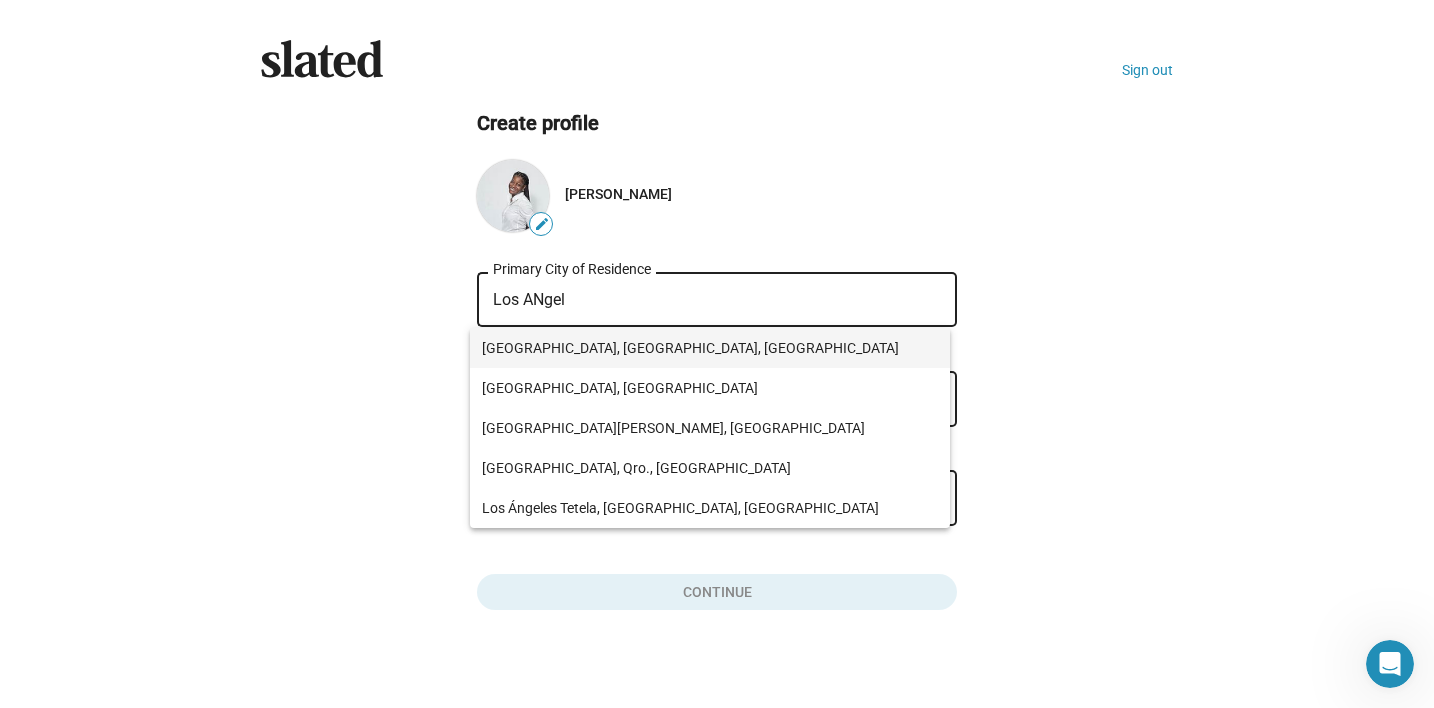 click on "Los Angeles, CA, USA" at bounding box center [710, 348] 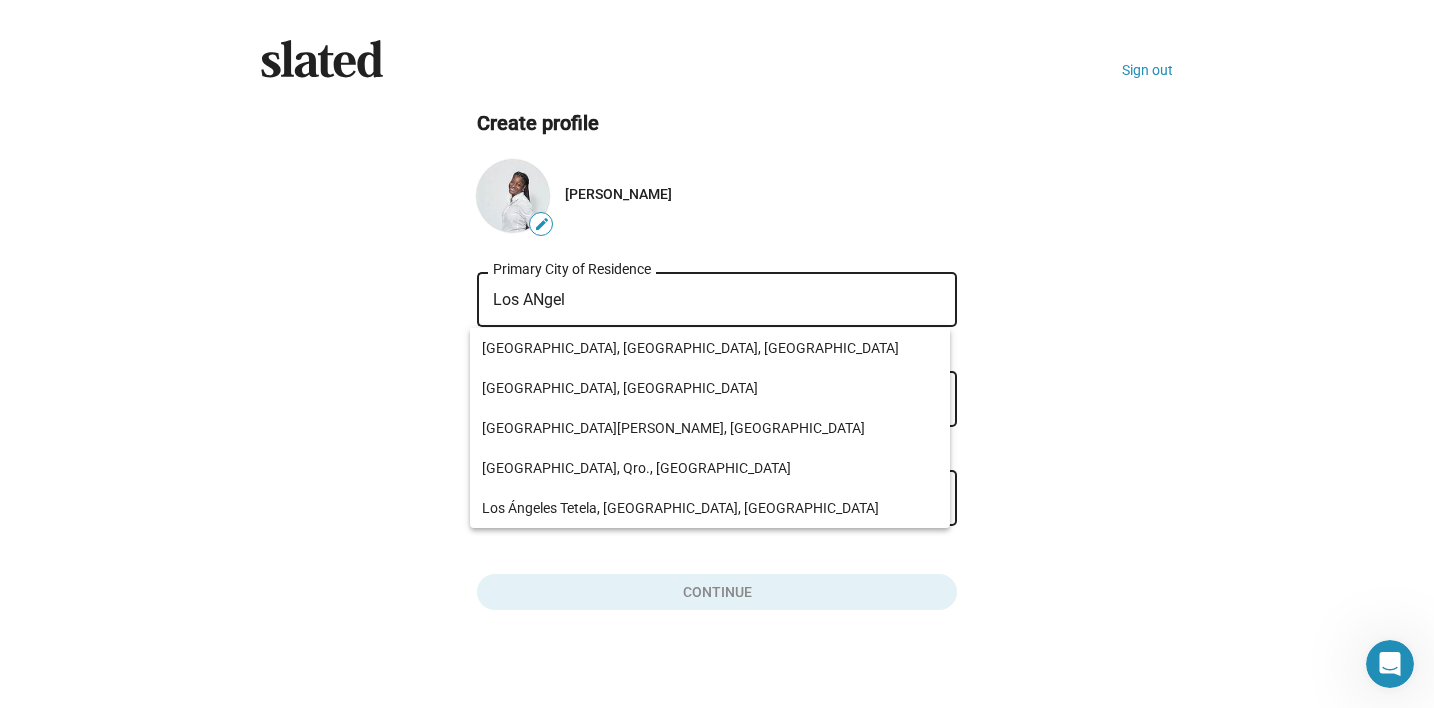 type on "Los Angeles, CA, USA" 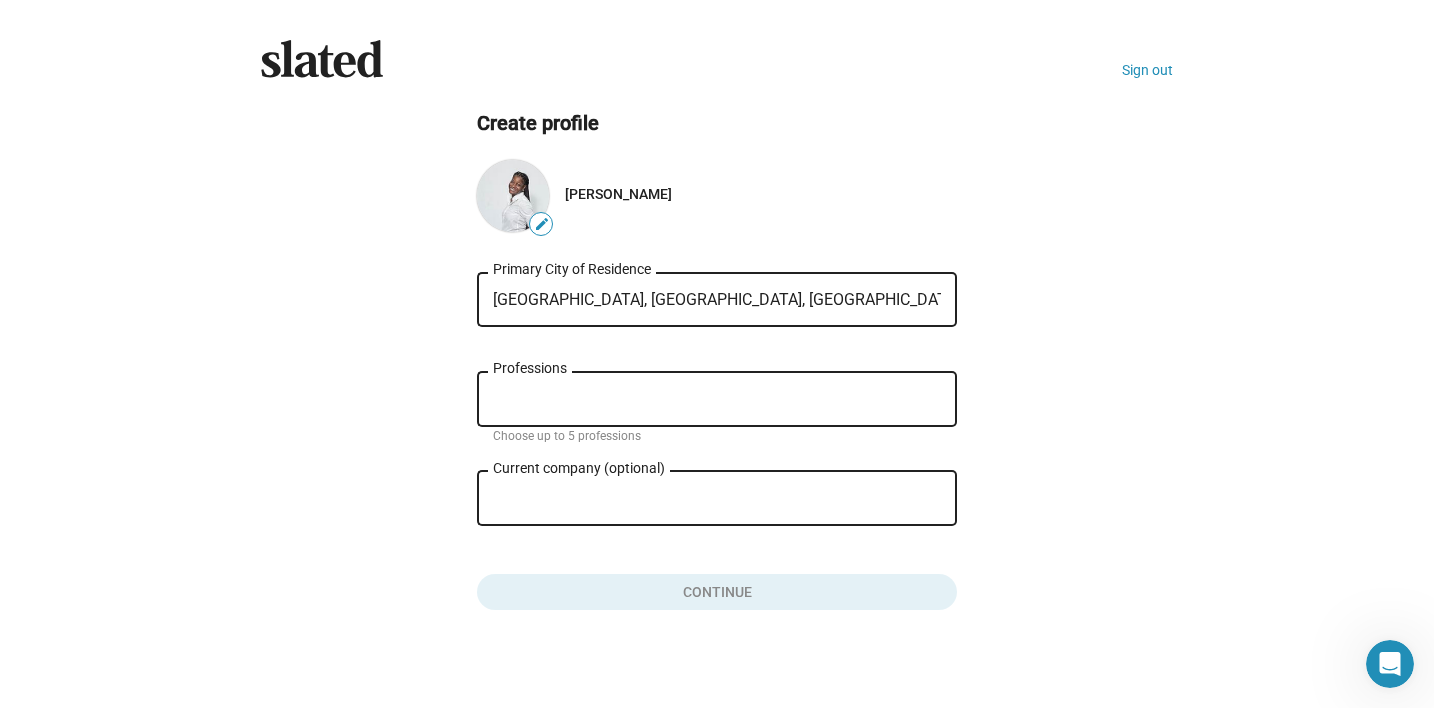 click on "Professions" at bounding box center (721, 400) 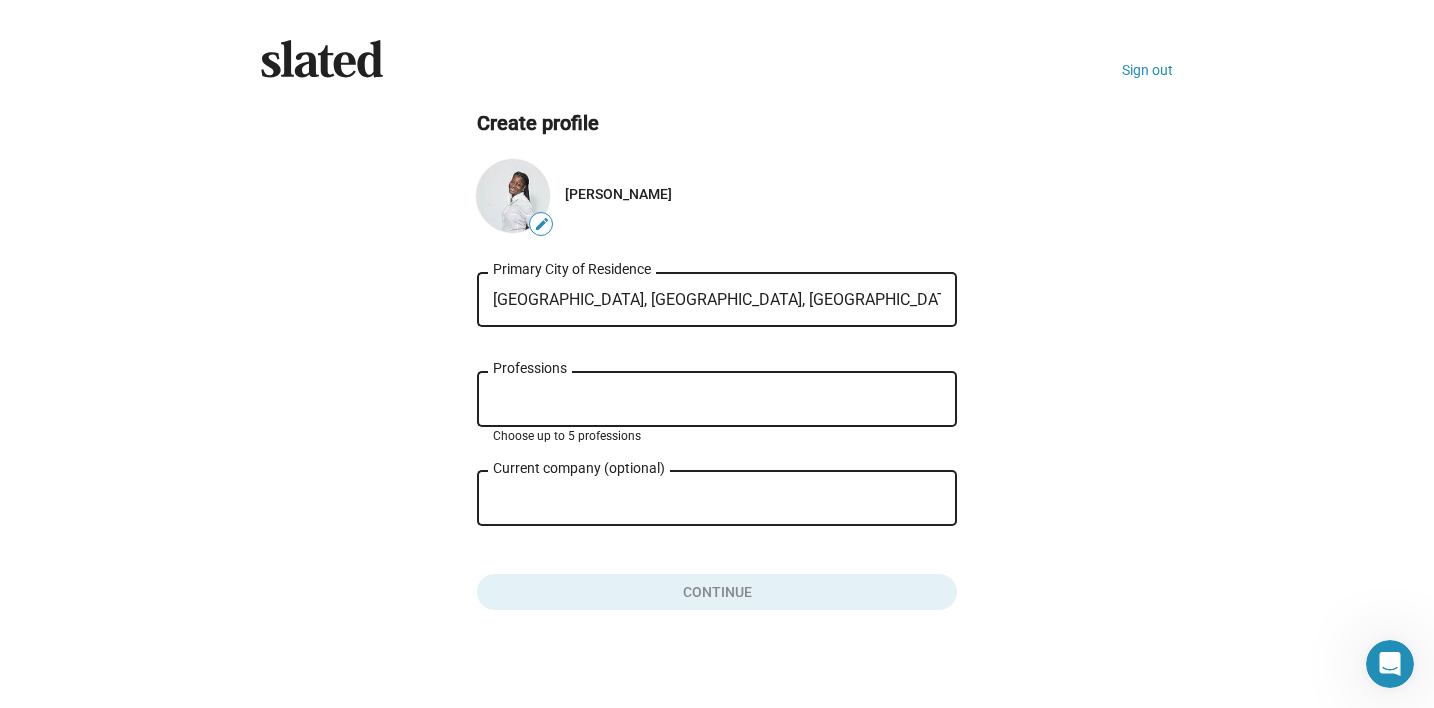 type on "G" 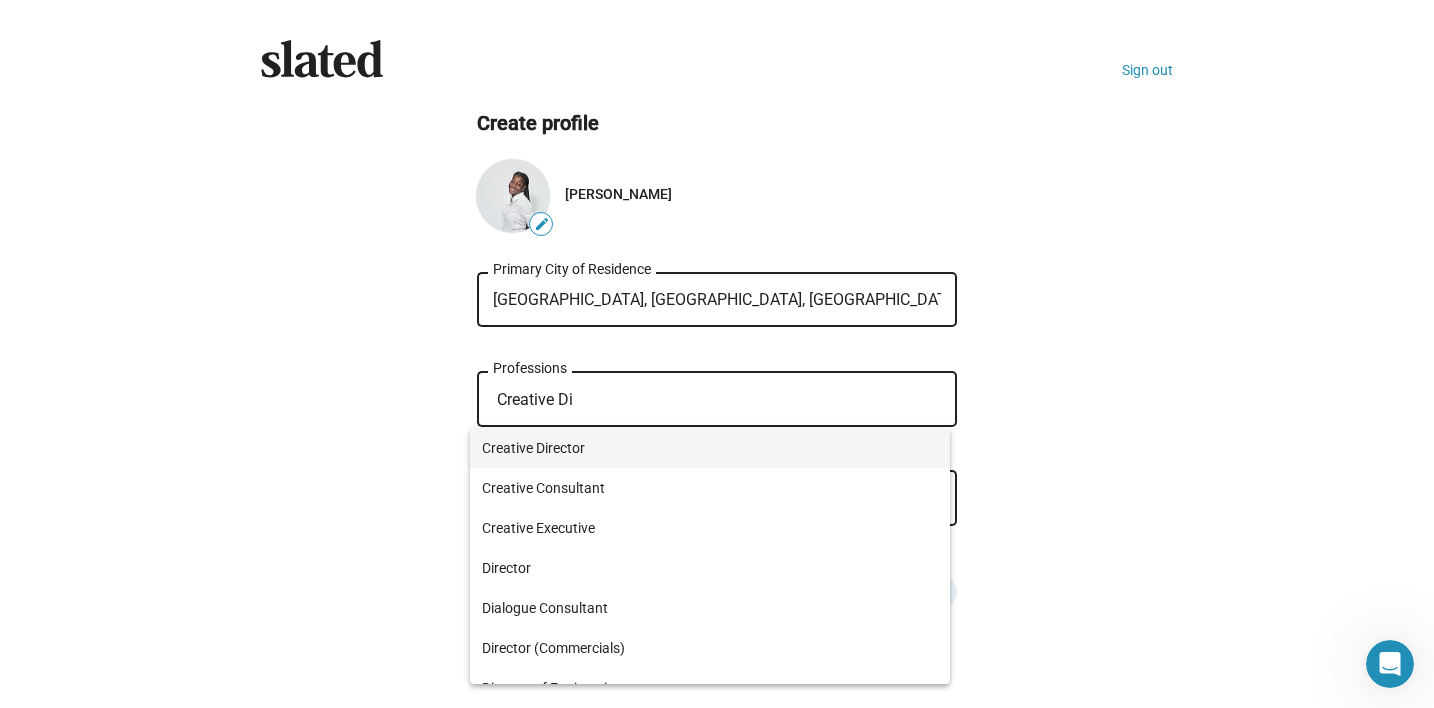 type on "Creative Di" 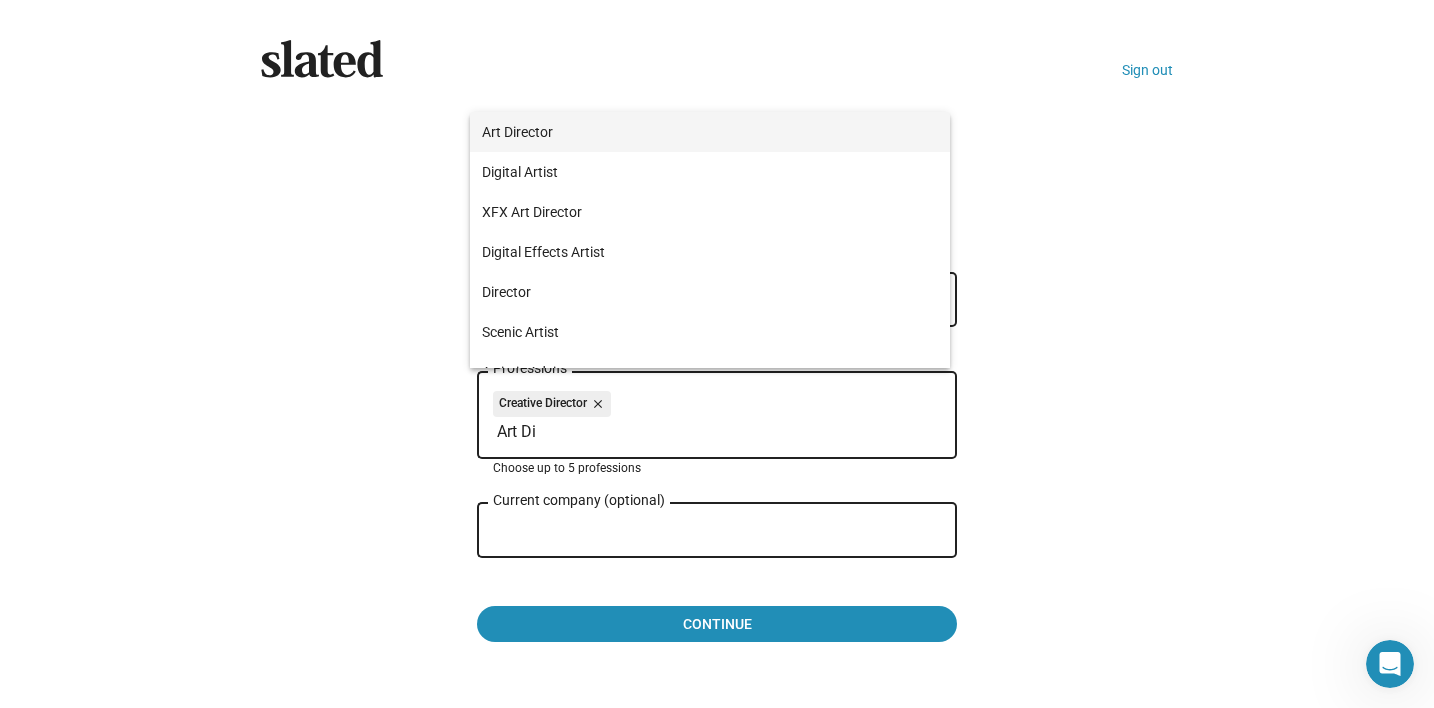 type on "Art Di" 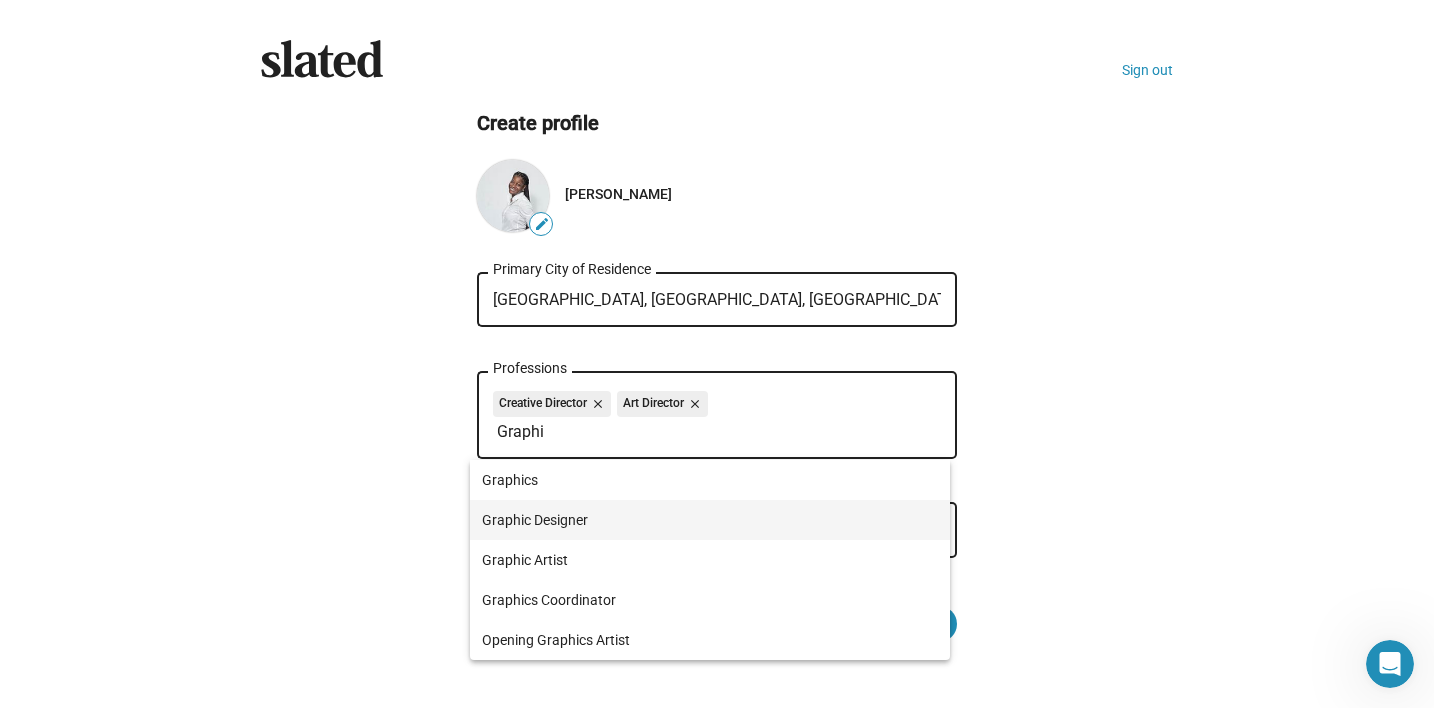 type on "Graphi" 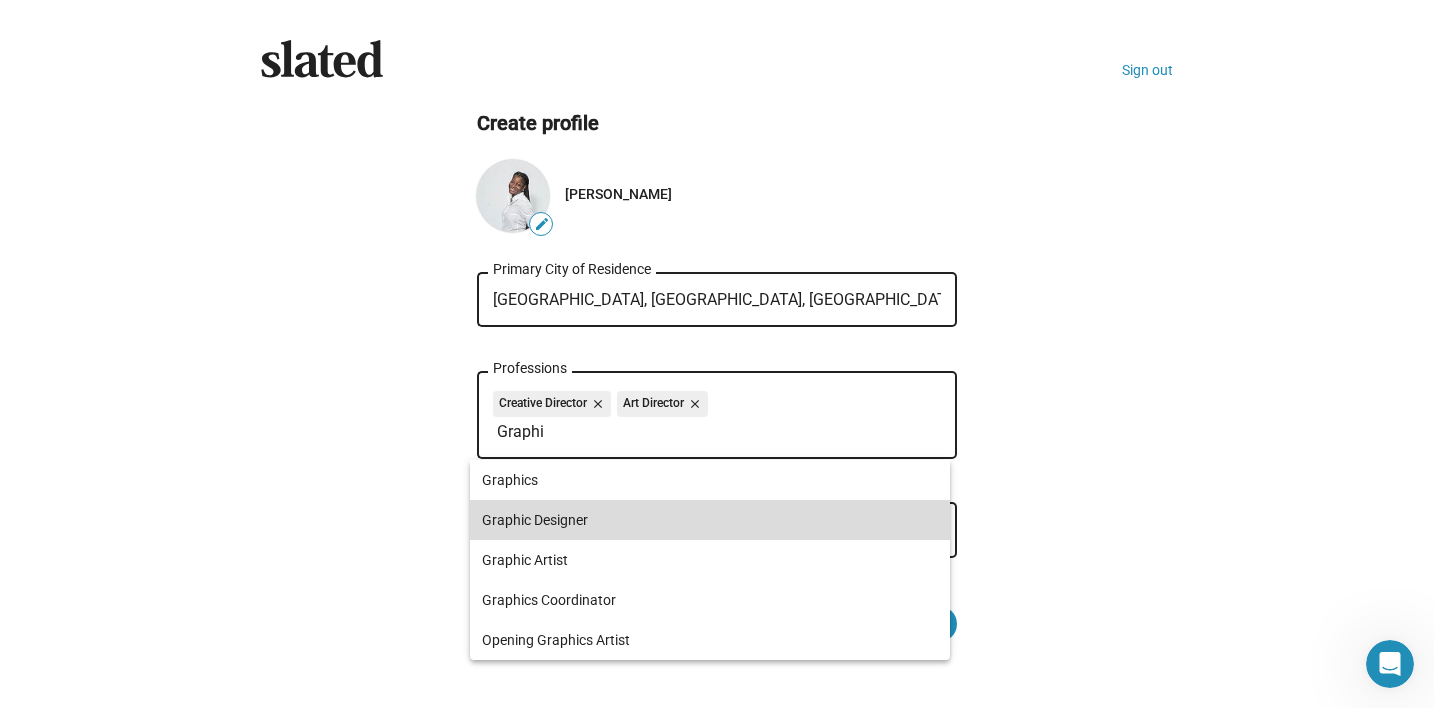 click on "Graphic Designer" at bounding box center [710, 520] 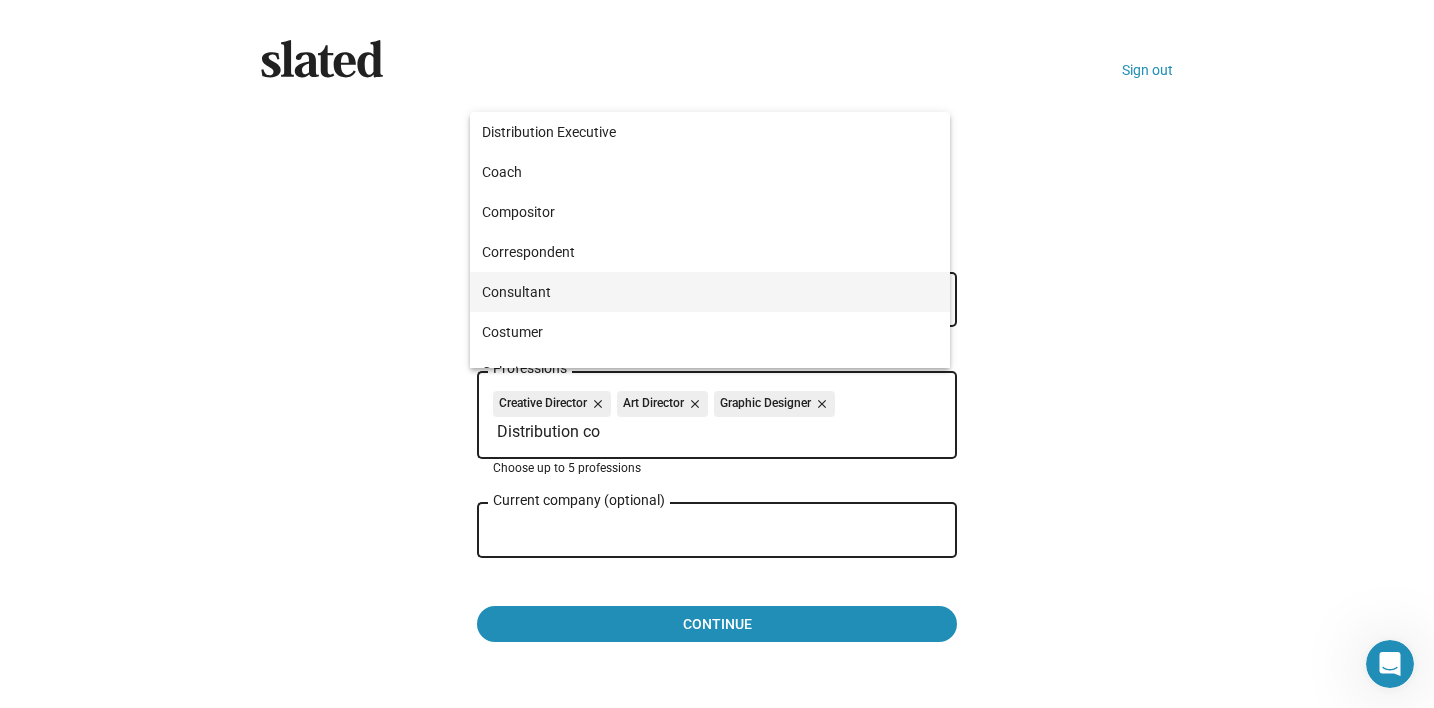 type on "Distribution co" 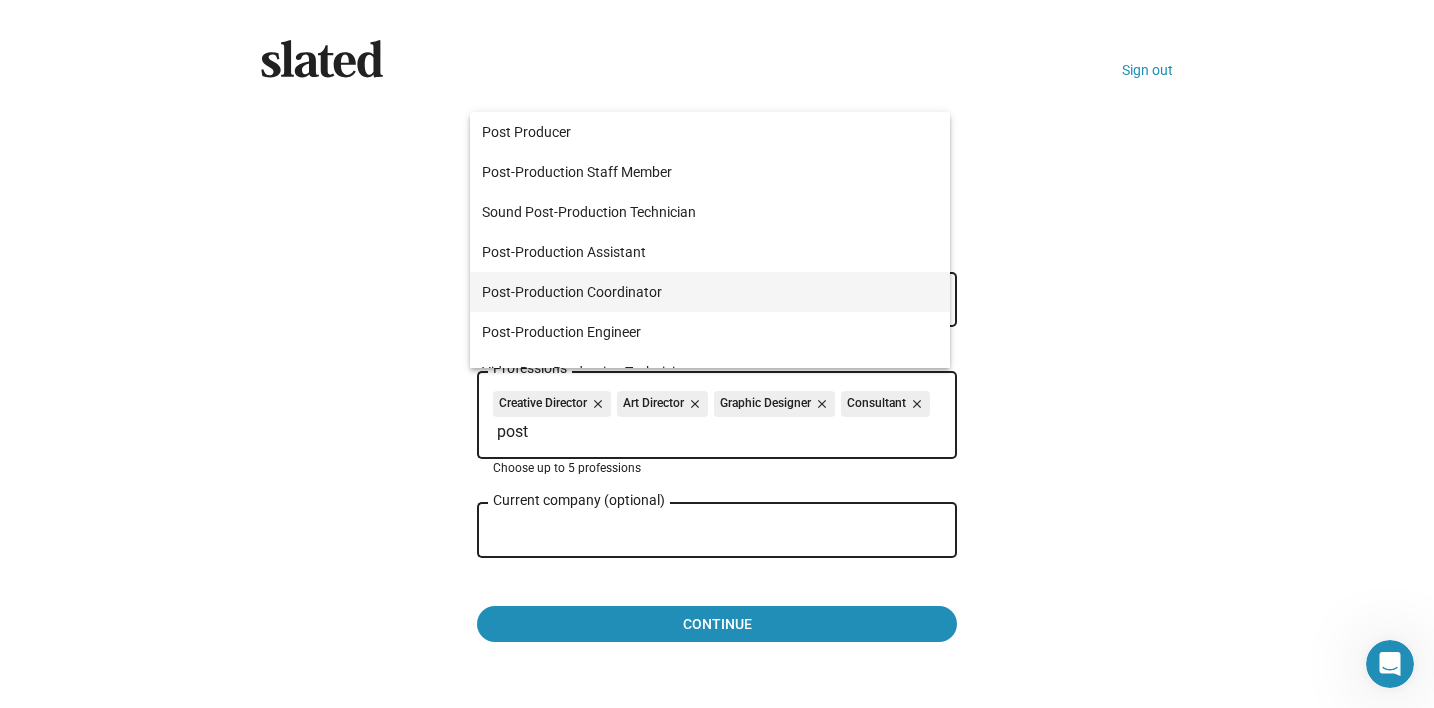 type on "post" 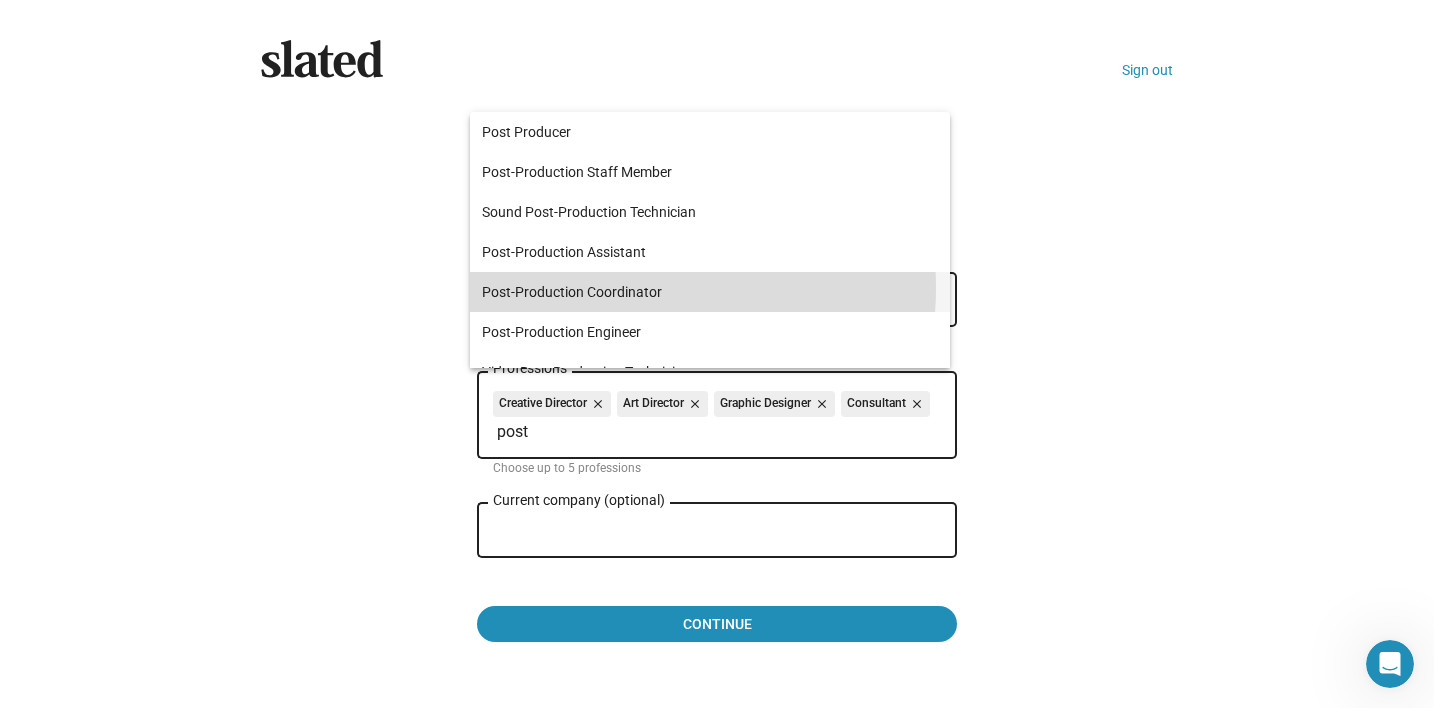 click on "Post-Production Coordinator" at bounding box center (710, 292) 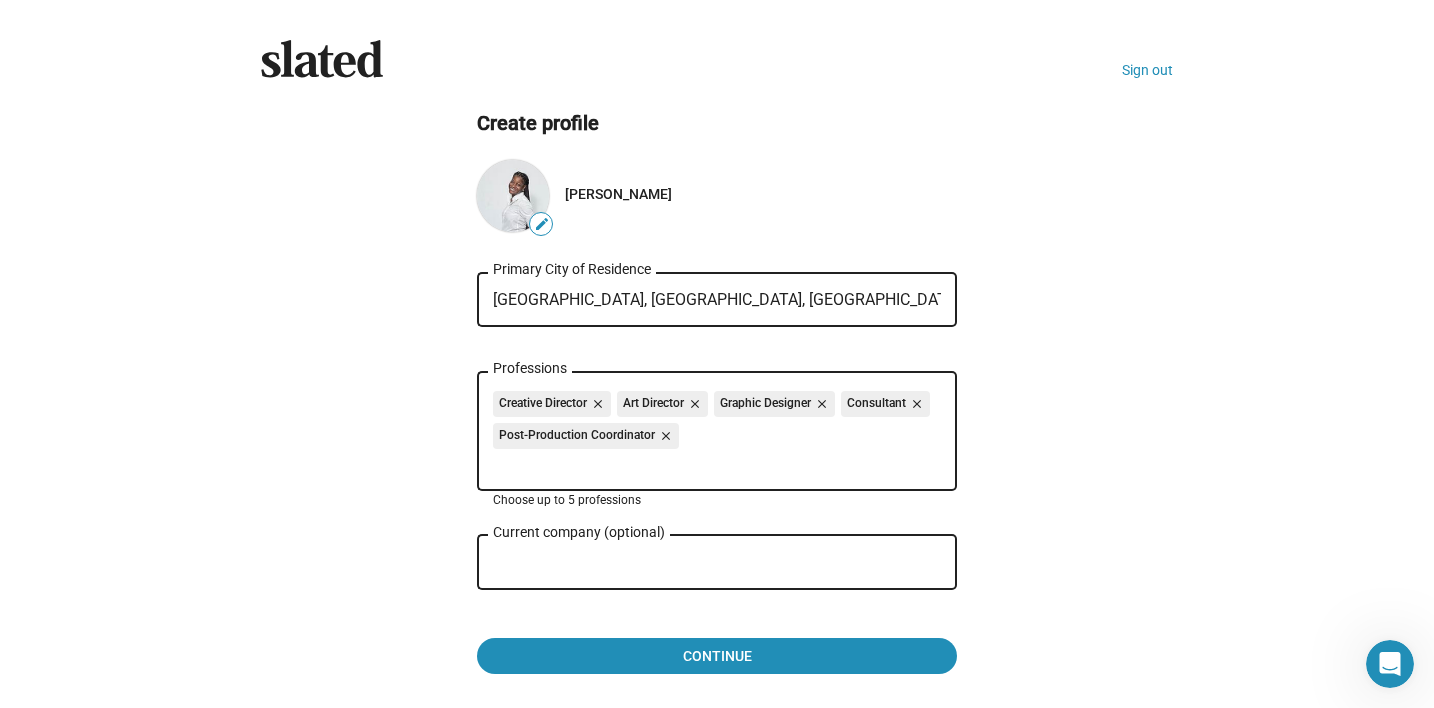 click on "Current company (optional)" at bounding box center [703, 563] 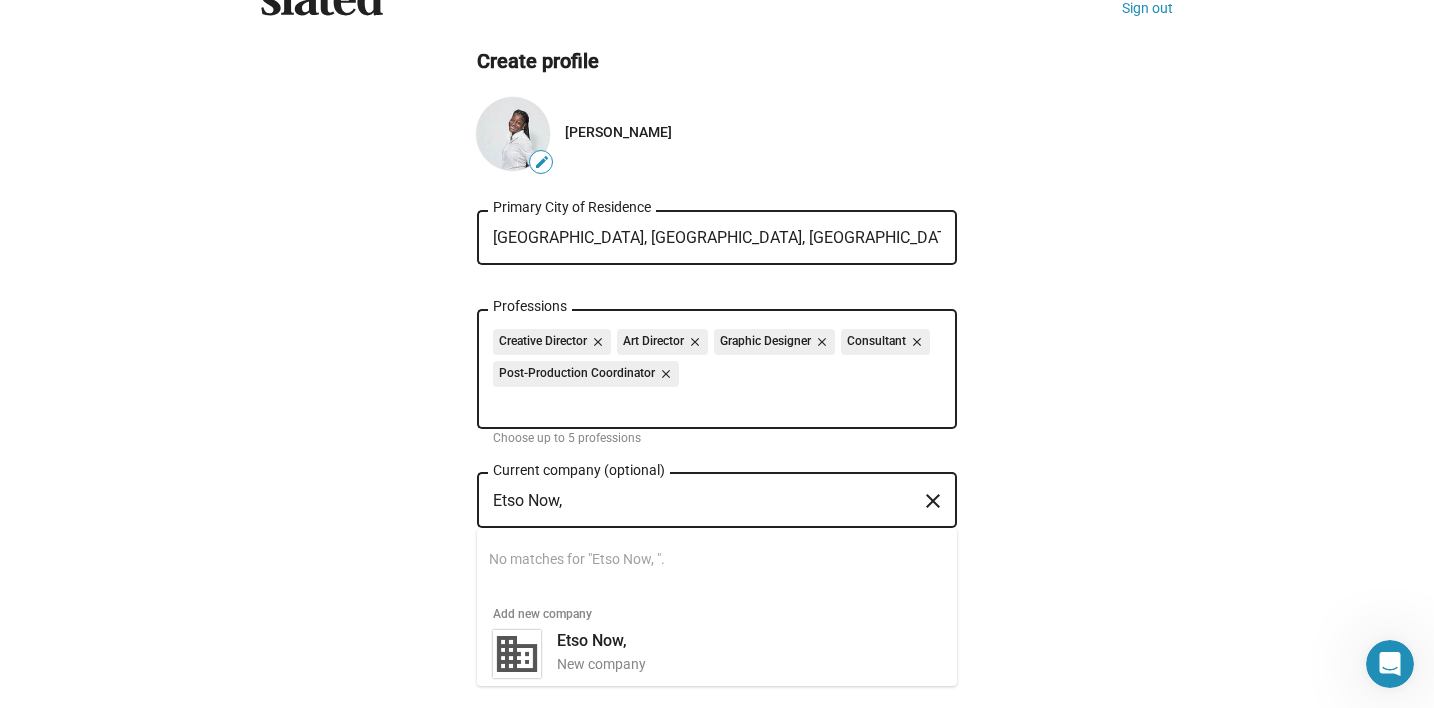 scroll, scrollTop: 63, scrollLeft: 0, axis: vertical 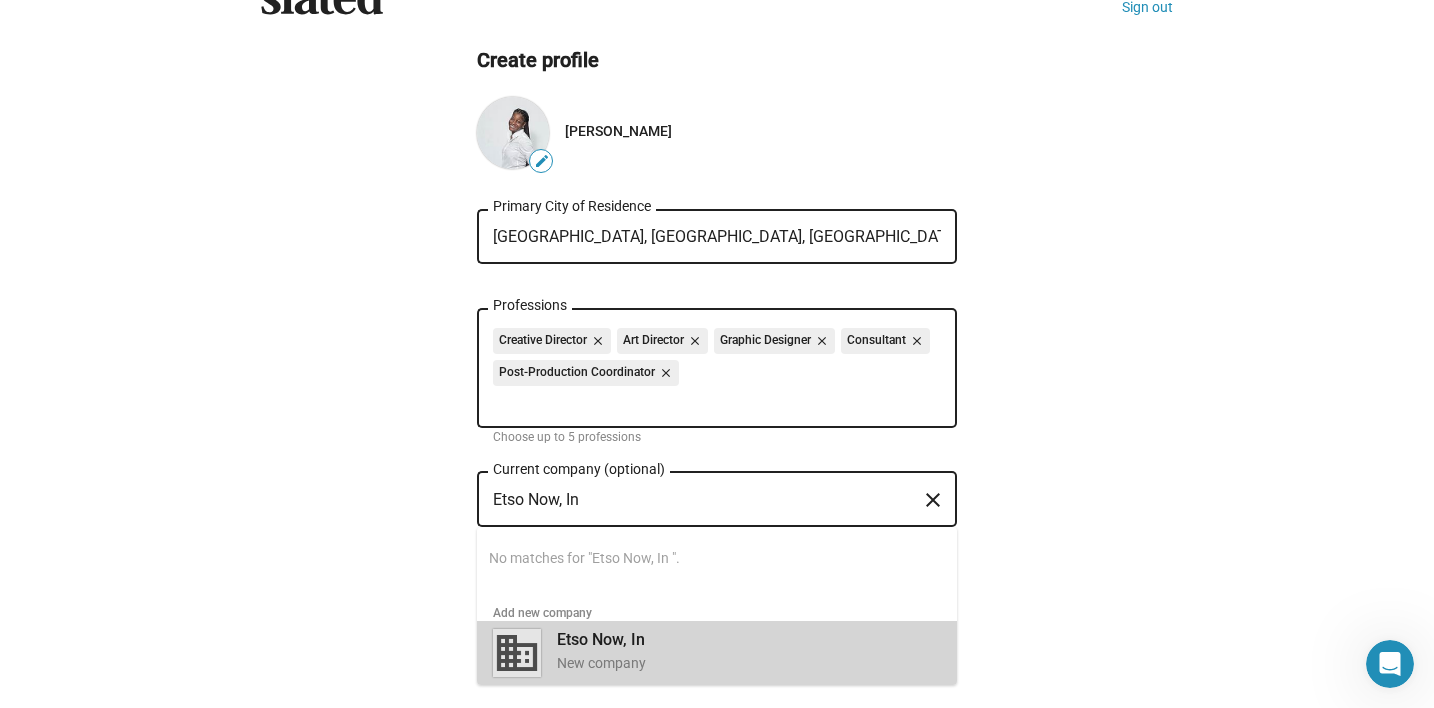 click on "Etso Now, In" at bounding box center [601, 639] 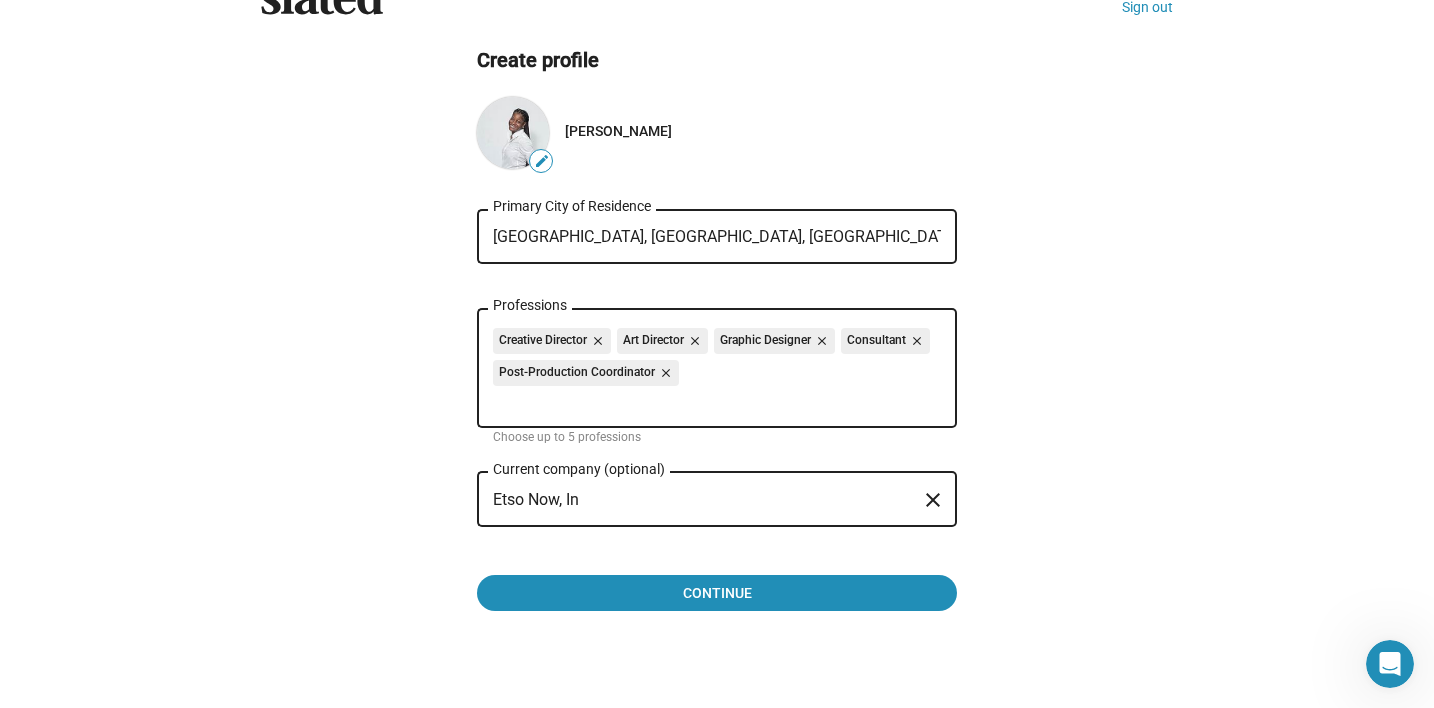 type on "Etso Now, In" 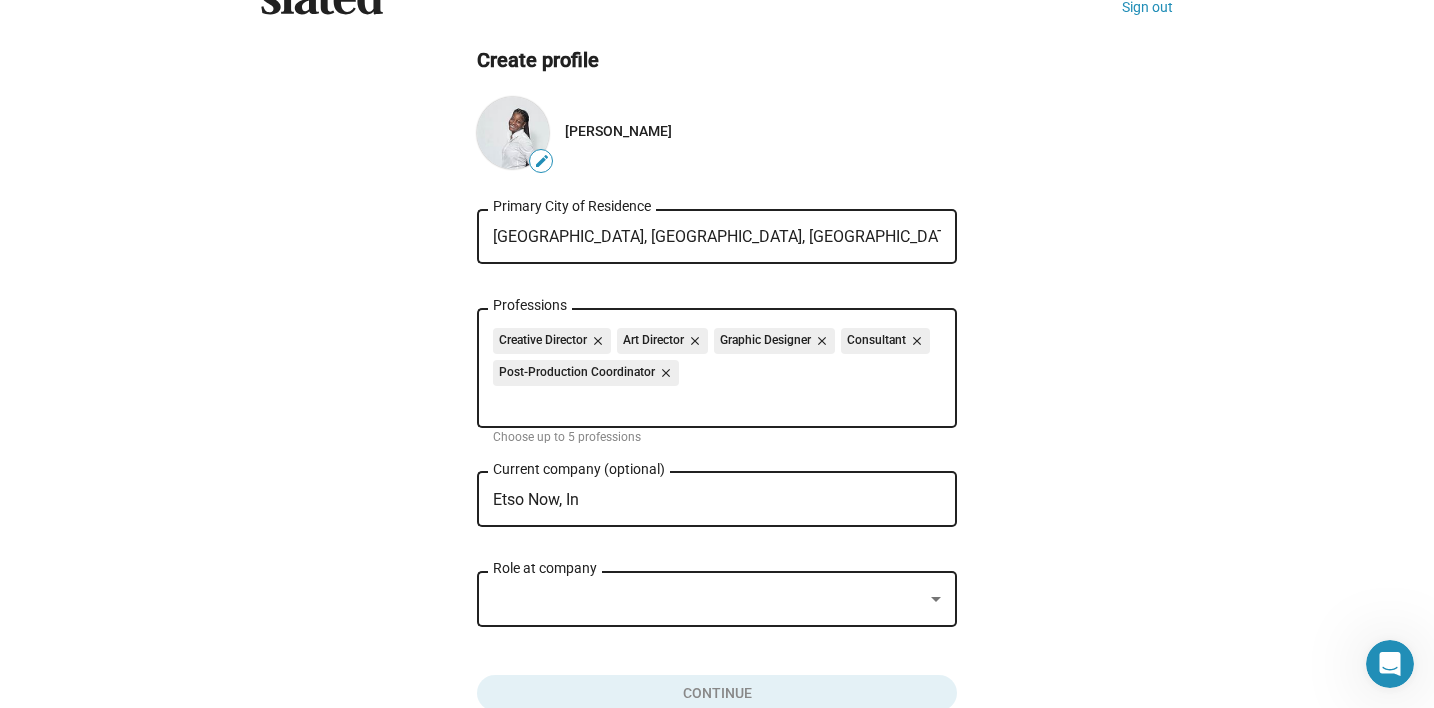 click at bounding box center (708, 599) 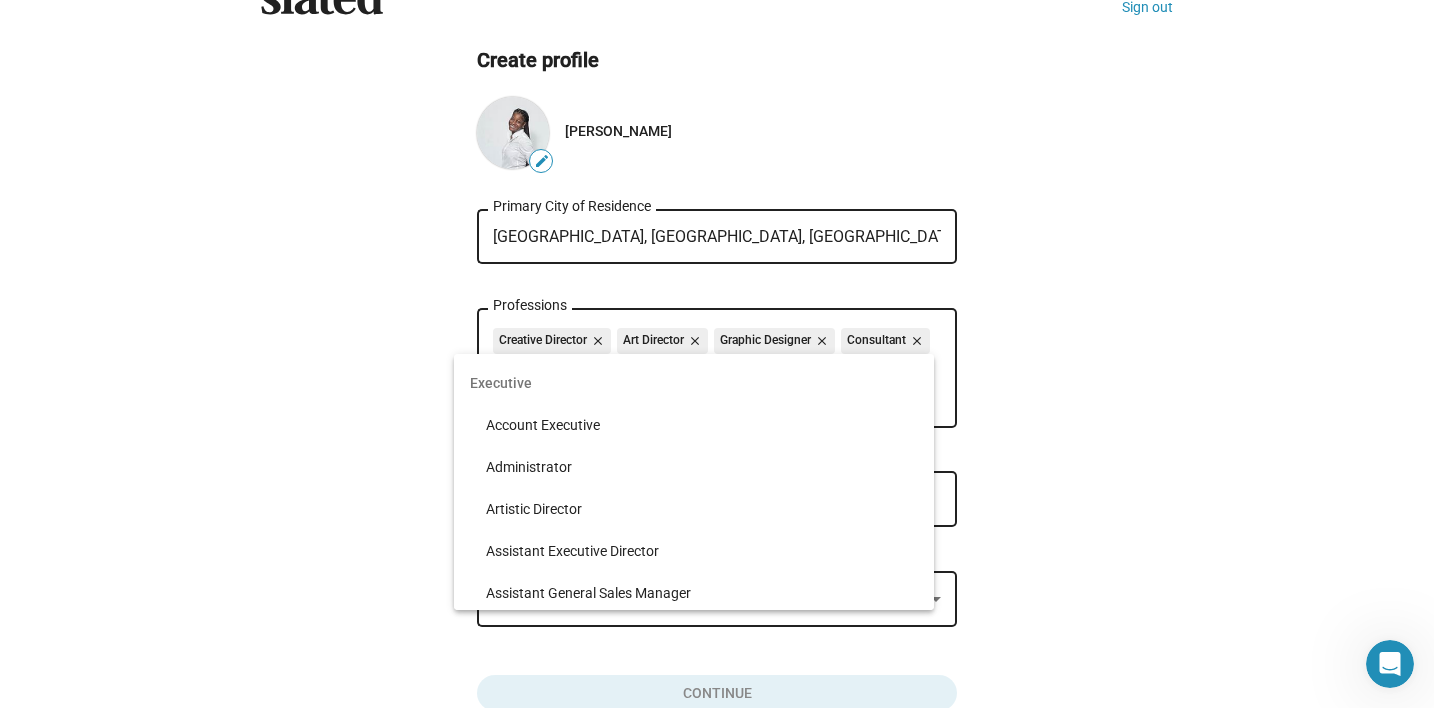 scroll, scrollTop: 799, scrollLeft: 0, axis: vertical 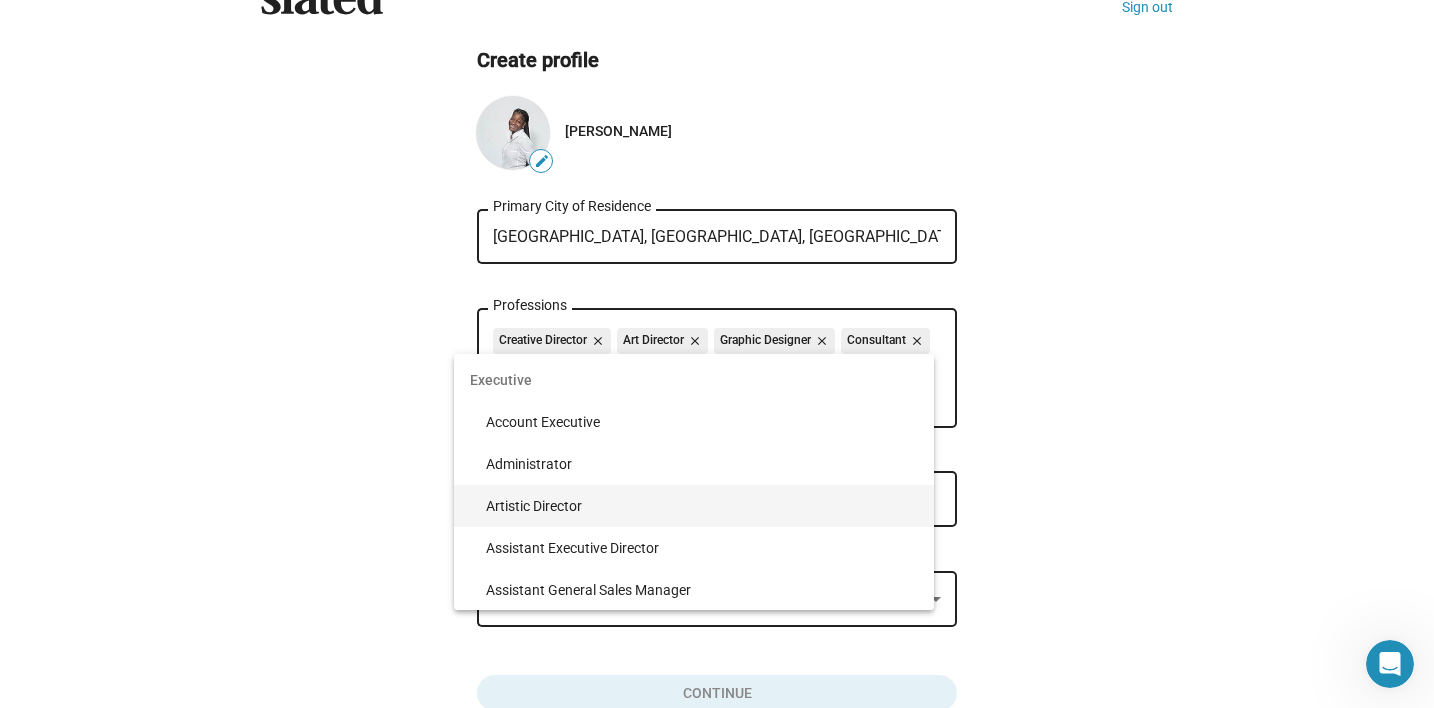 click on "Artistic Director" at bounding box center (702, 506) 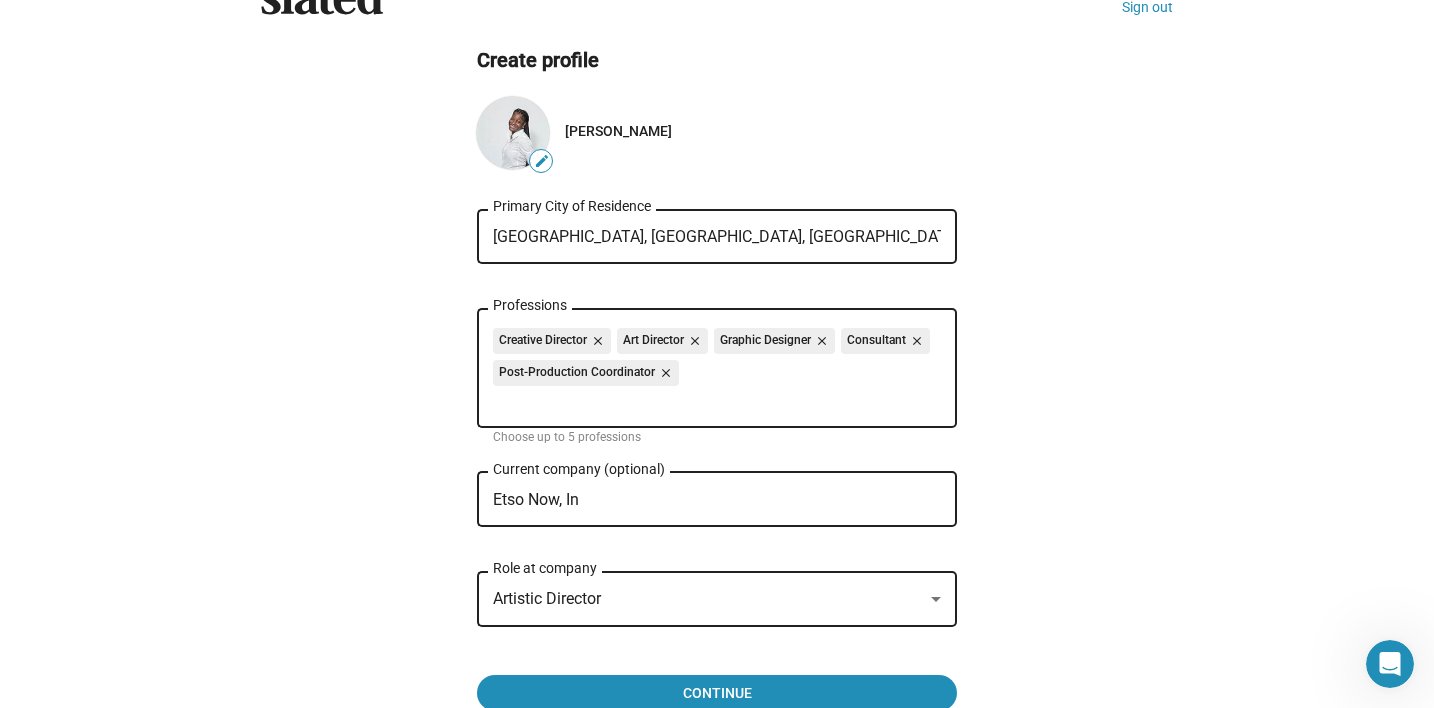 click on "Artistic Director" at bounding box center [708, 599] 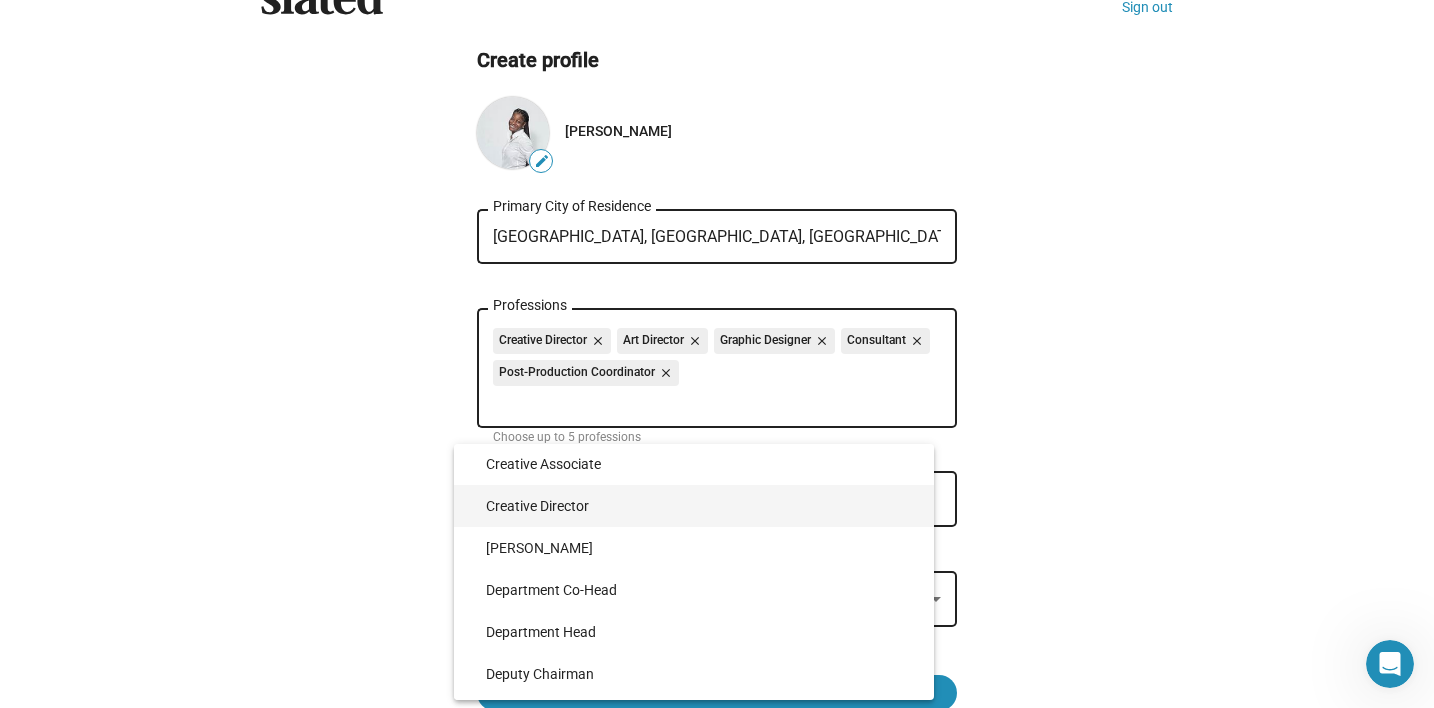 scroll, scrollTop: 2955, scrollLeft: 0, axis: vertical 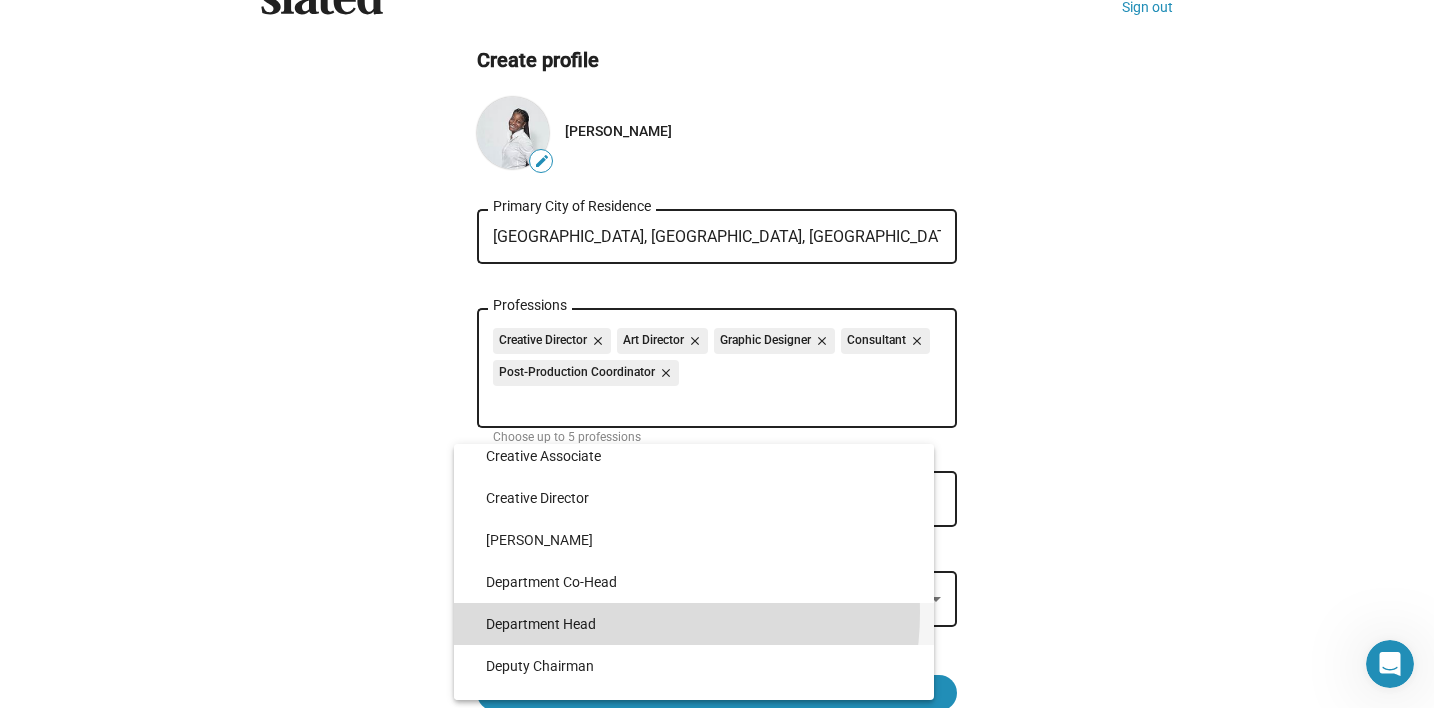 click on "Department Head" at bounding box center (702, 624) 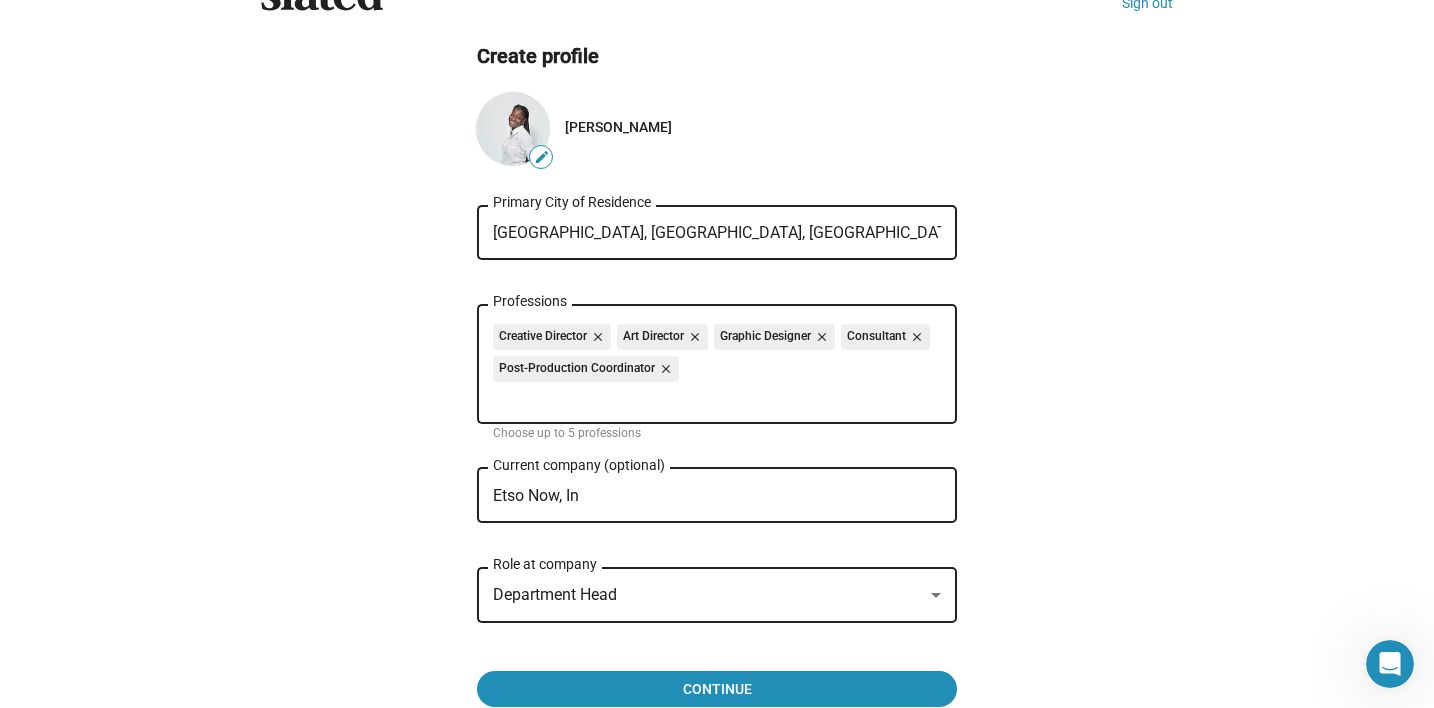 scroll, scrollTop: 176, scrollLeft: 0, axis: vertical 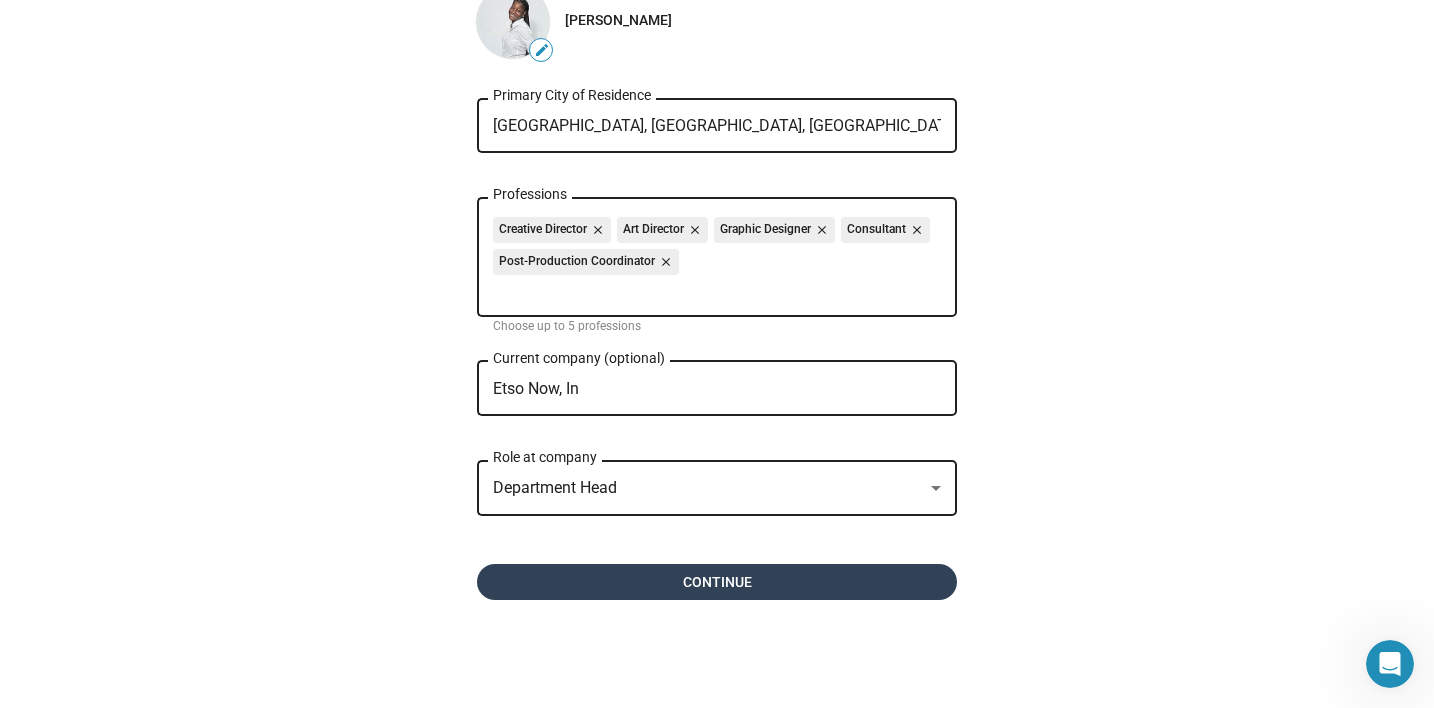 click on "Continue" 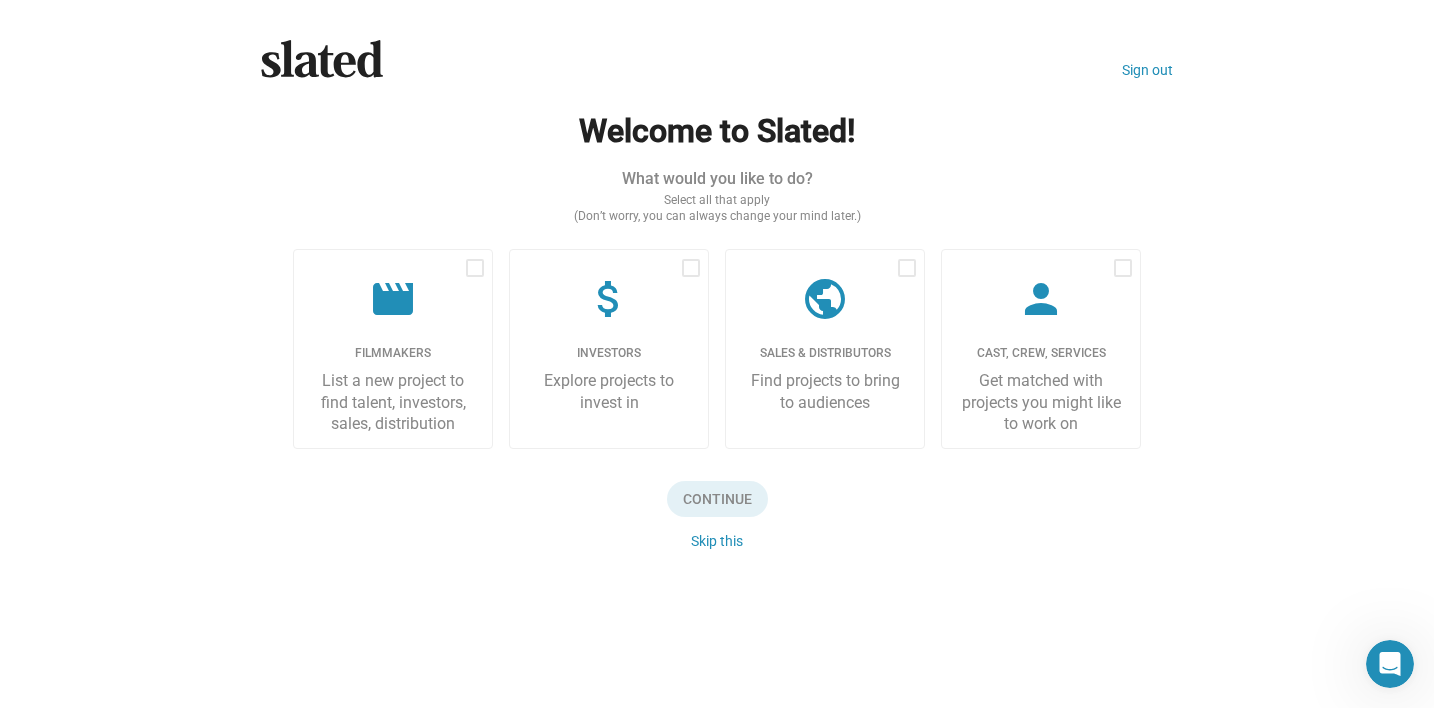 scroll, scrollTop: 0, scrollLeft: 0, axis: both 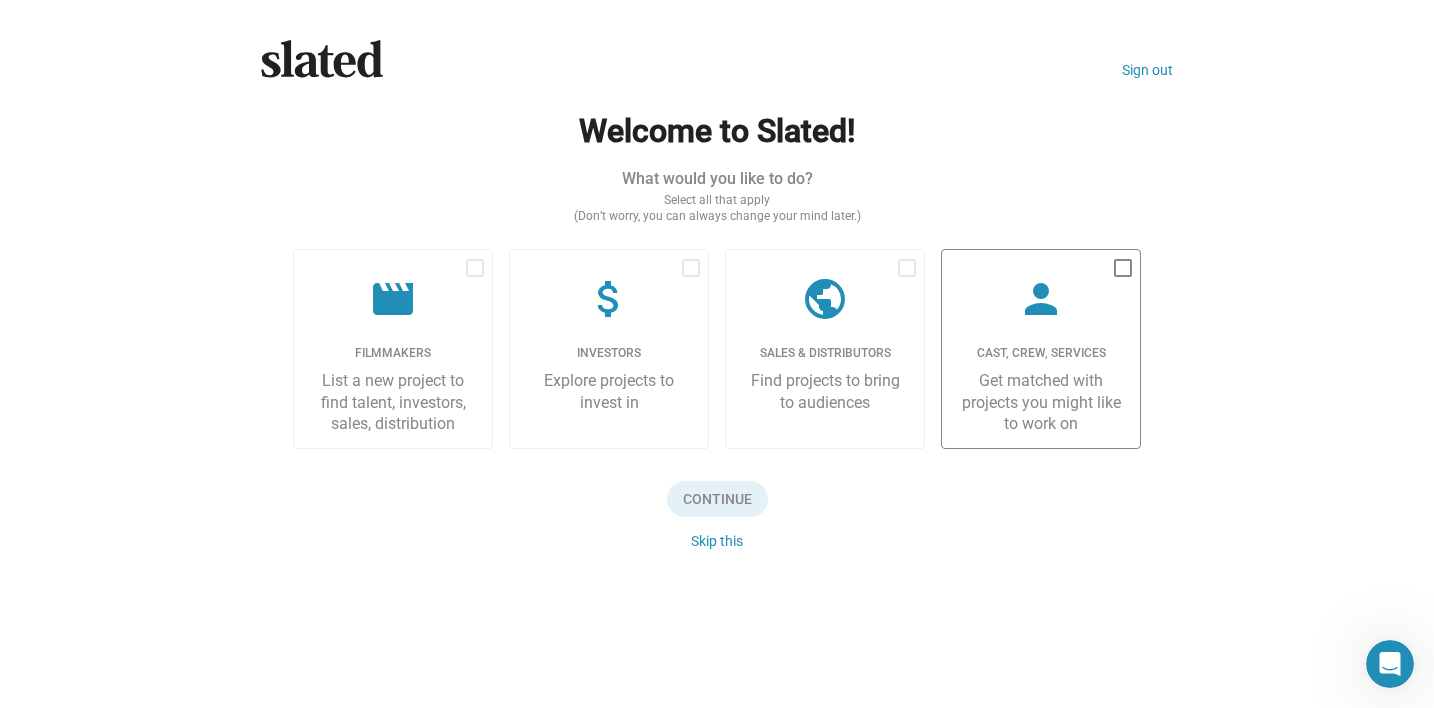 click on "Get matched with projects you might like to work on" 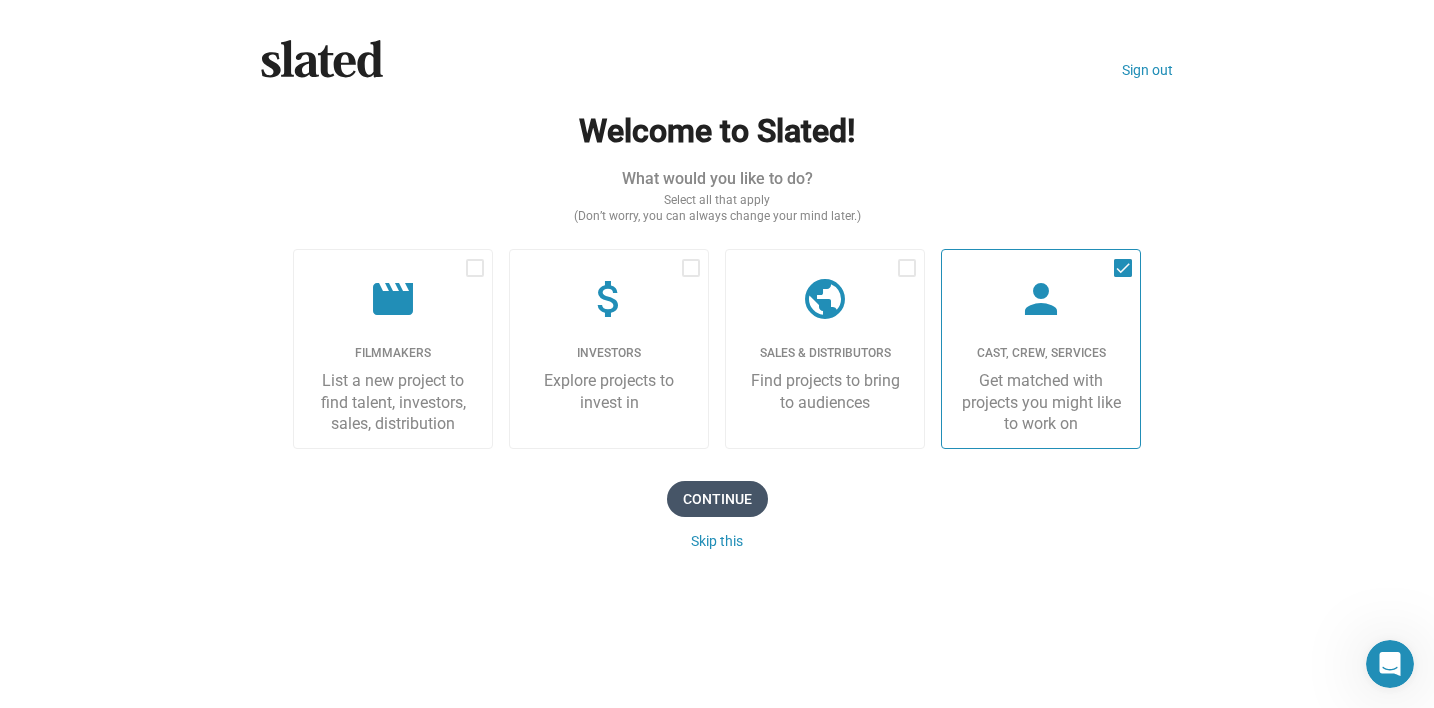 click on "Continue" 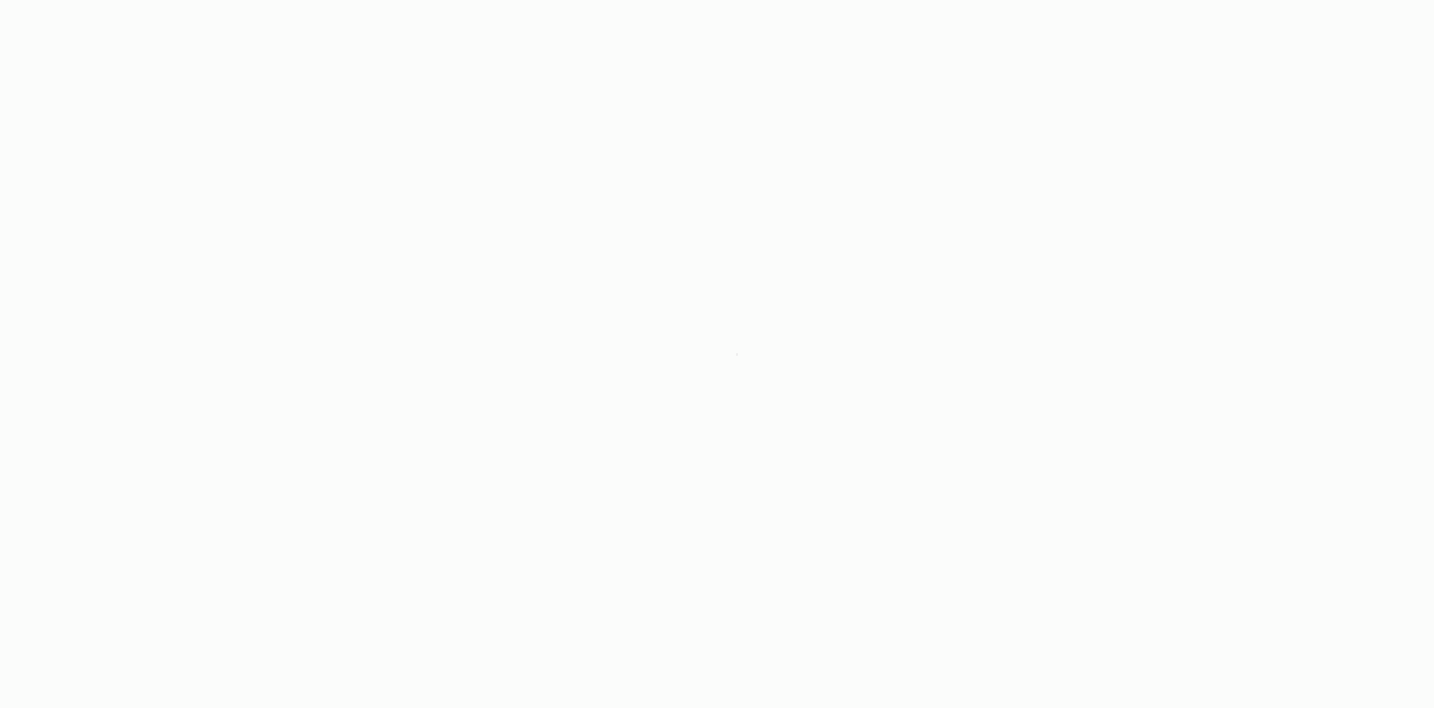 scroll, scrollTop: 0, scrollLeft: 0, axis: both 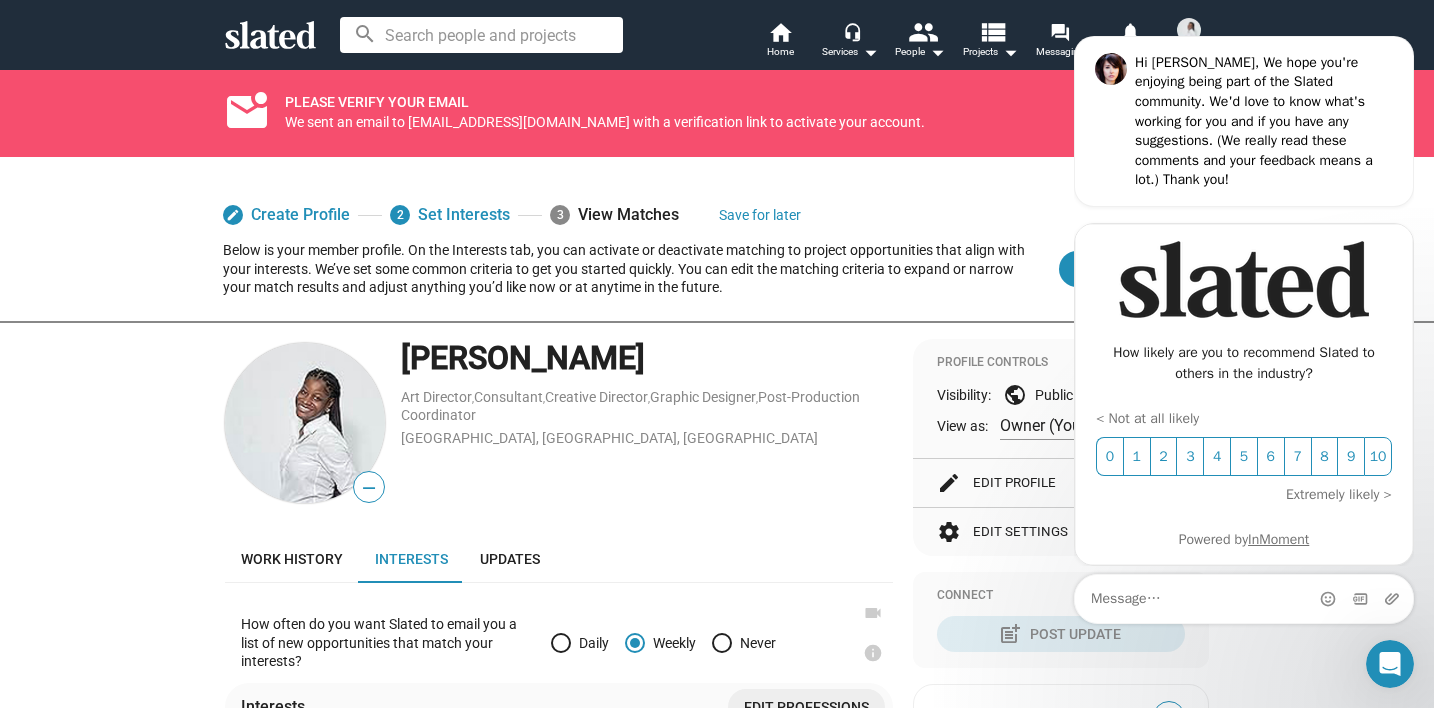 click on "edit  Create Profile  2  Set Interests  3  View Matches   Save for later   Below is your member profile. On the Interests tab, you can activate or deactivate matching to project opportunities that align with your interests. We’ve set some common criteria to get you started quickly. You can edit the matching criteria to expand or narrow your match results and adjust anything you’d like now or at anytime in the future.   Continue Set-up  —  Albertina Gohoho  Art Director ,  Consultant ,  Creative Director ,  Graphic Designer ,  Post-Production Coordinator Los Angeles, CA, US Work history Interests Updates How often do you want Slated to email you a list of new opportunities that match your interests?   Daily   Weekly   Never videocam info Interests Edit professions Creative Director —   No criteria specified 0 Matches 0 Introductions more_vert Art Director —   No criteria specified 3 Matches 0 Introductions more_vert Graphic Designer —   No criteria specified 0 Matches 0 Introductions" at bounding box center (717, 698) 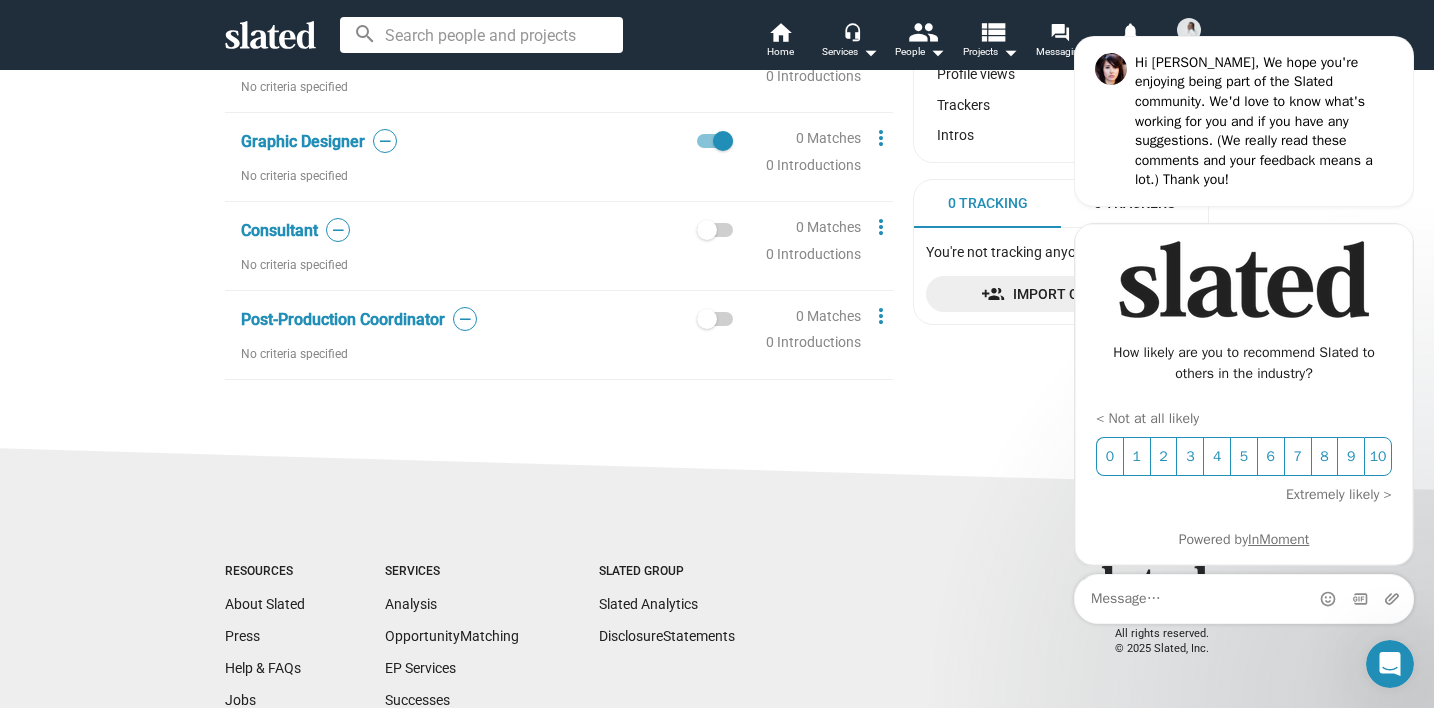 scroll, scrollTop: 795, scrollLeft: 0, axis: vertical 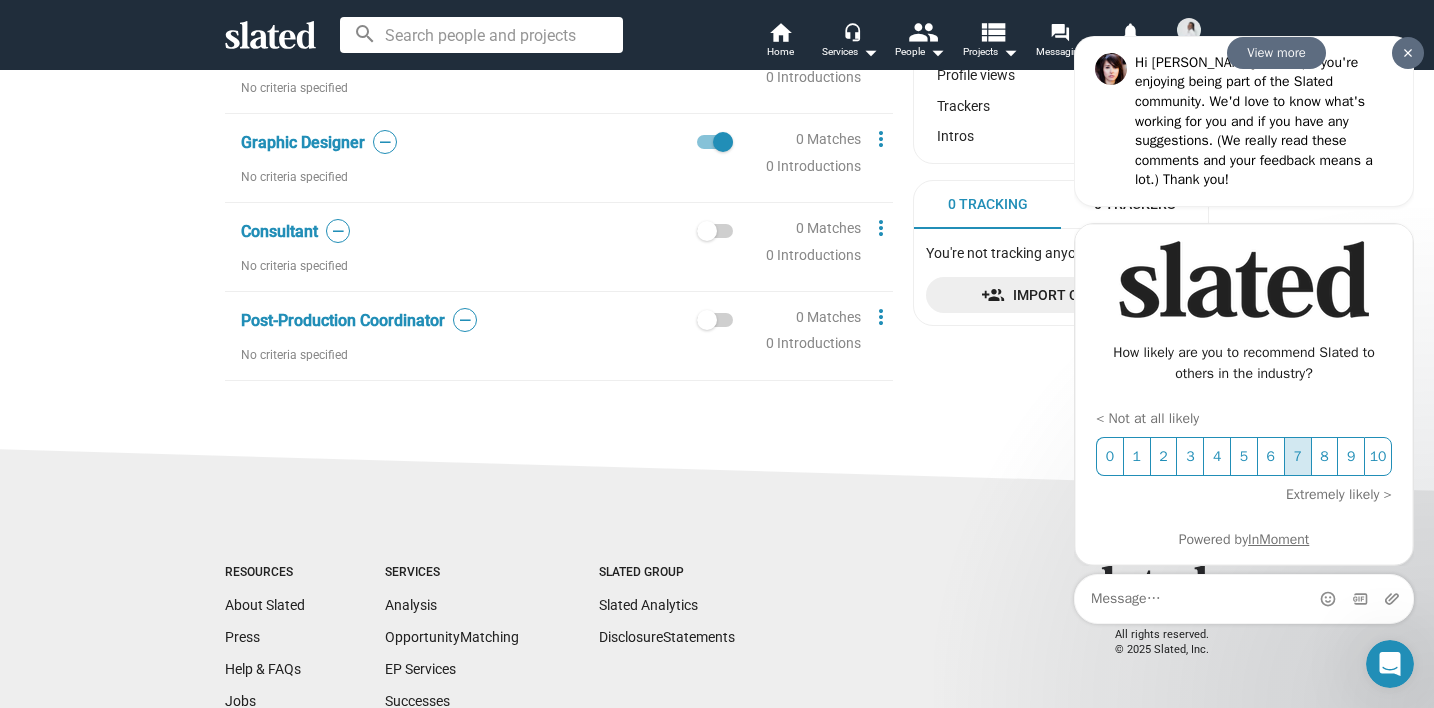 click on "7" at bounding box center [1298, 456] 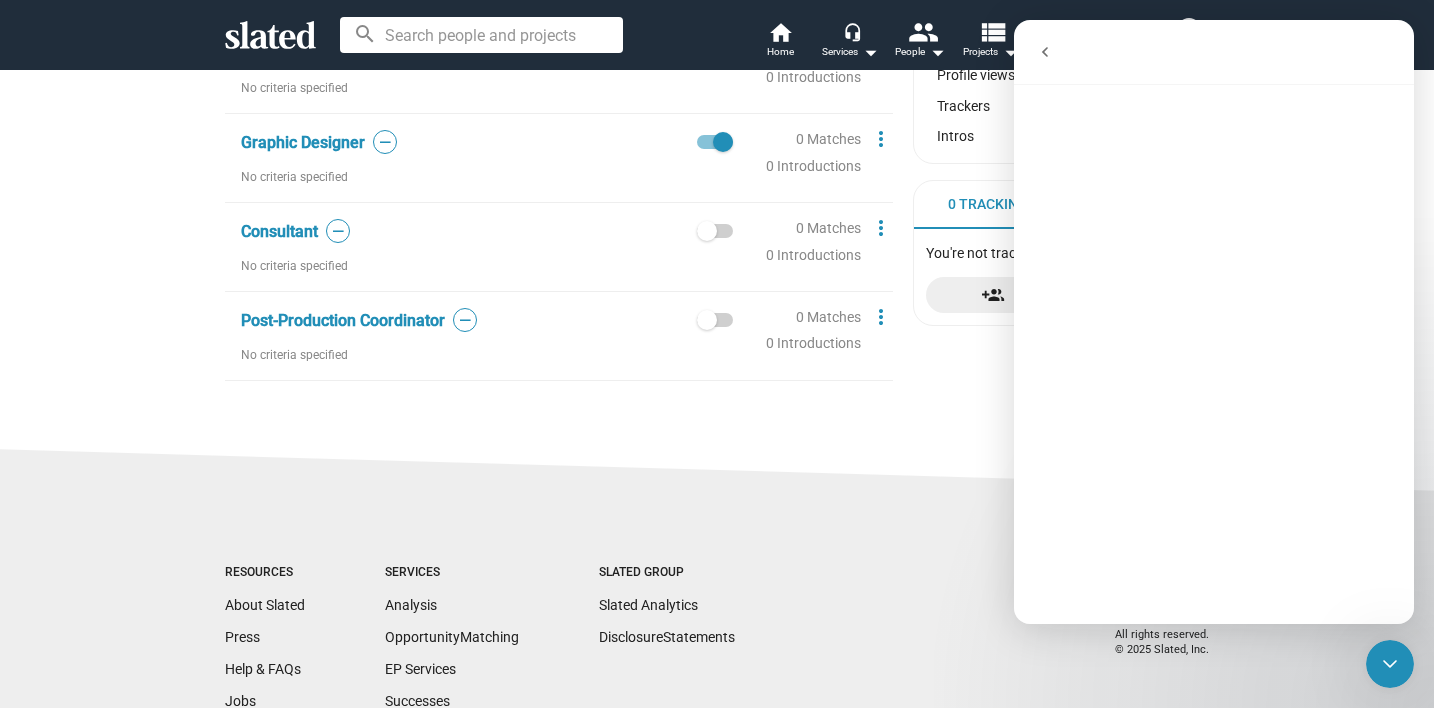 scroll, scrollTop: 0, scrollLeft: 0, axis: both 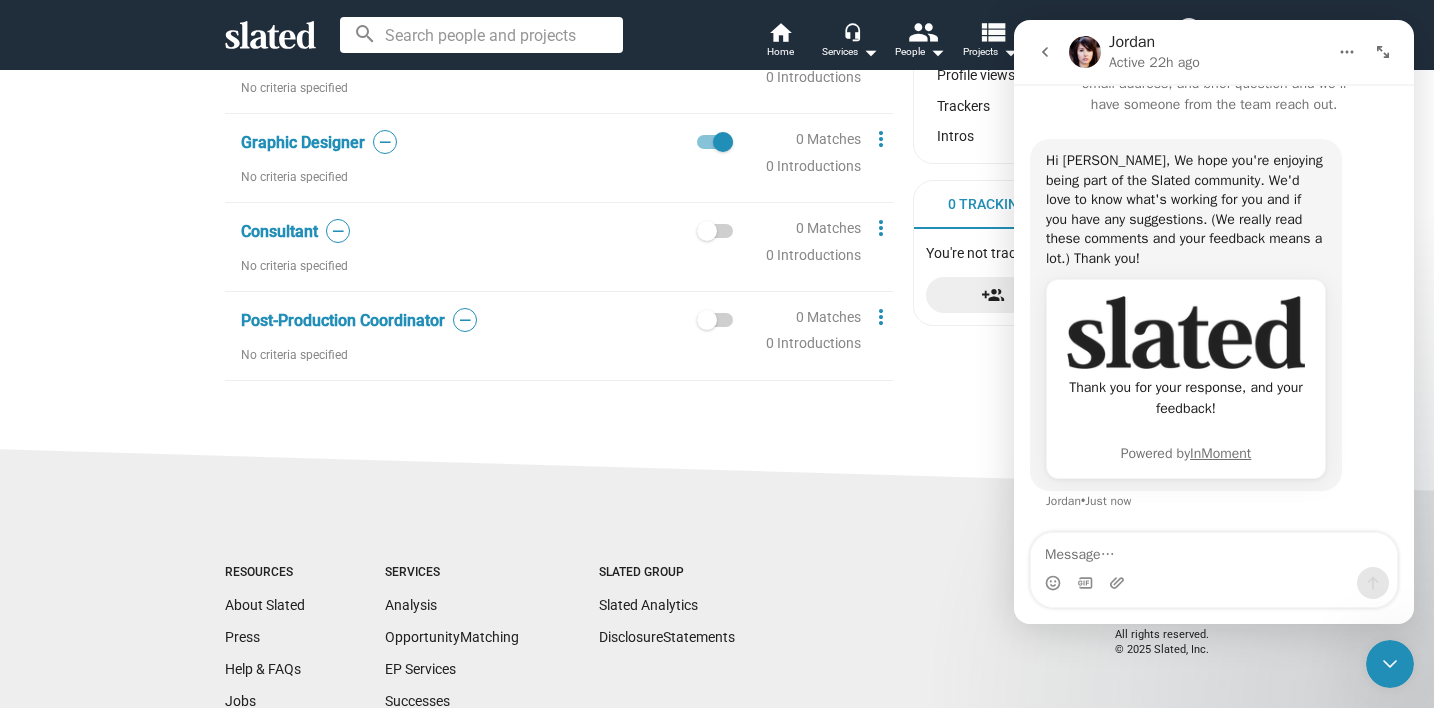 click 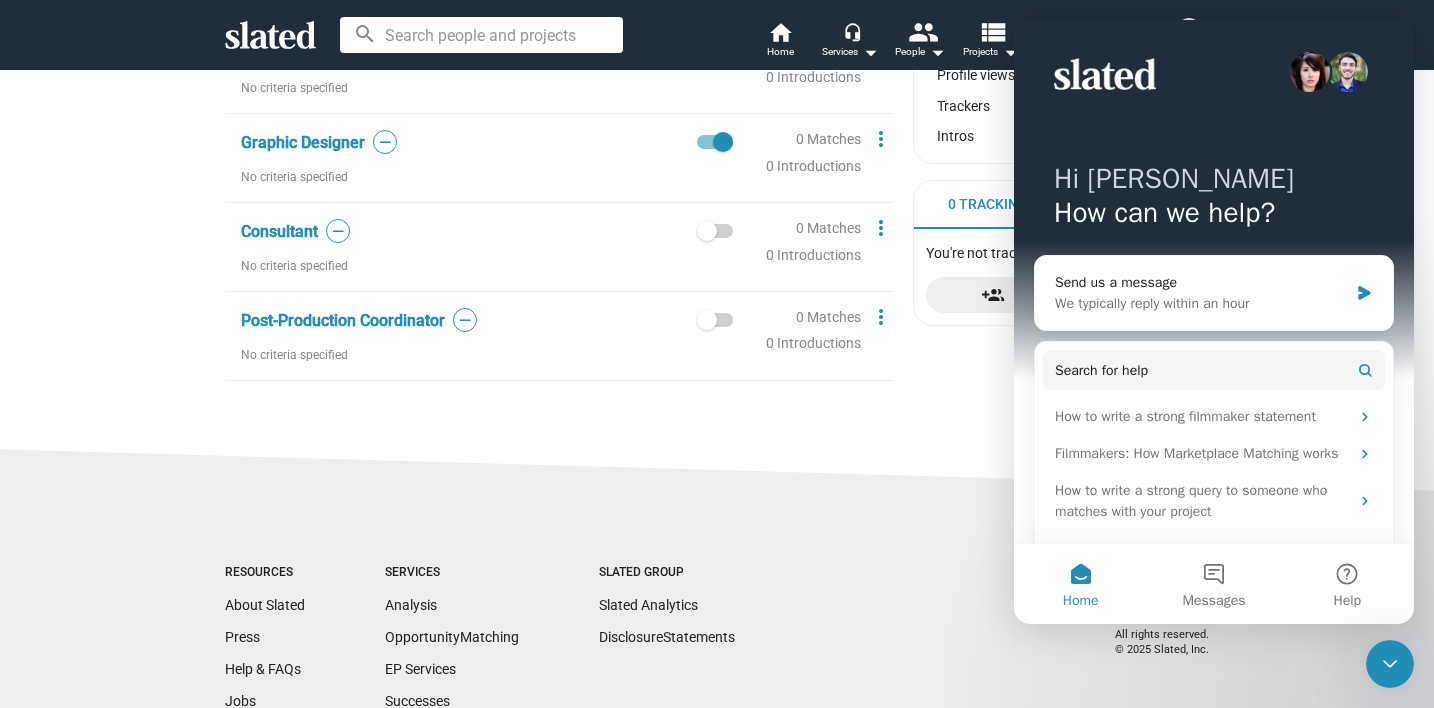 scroll, scrollTop: 0, scrollLeft: 0, axis: both 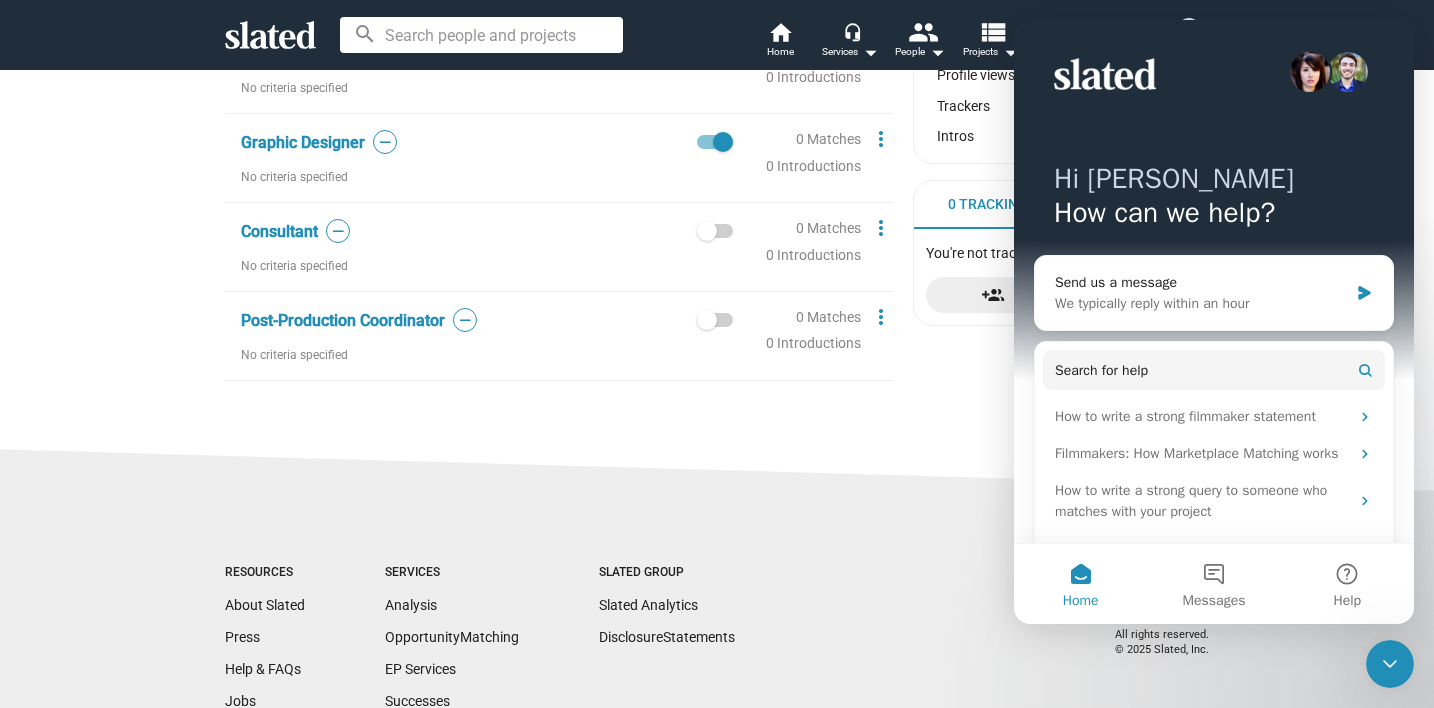 click 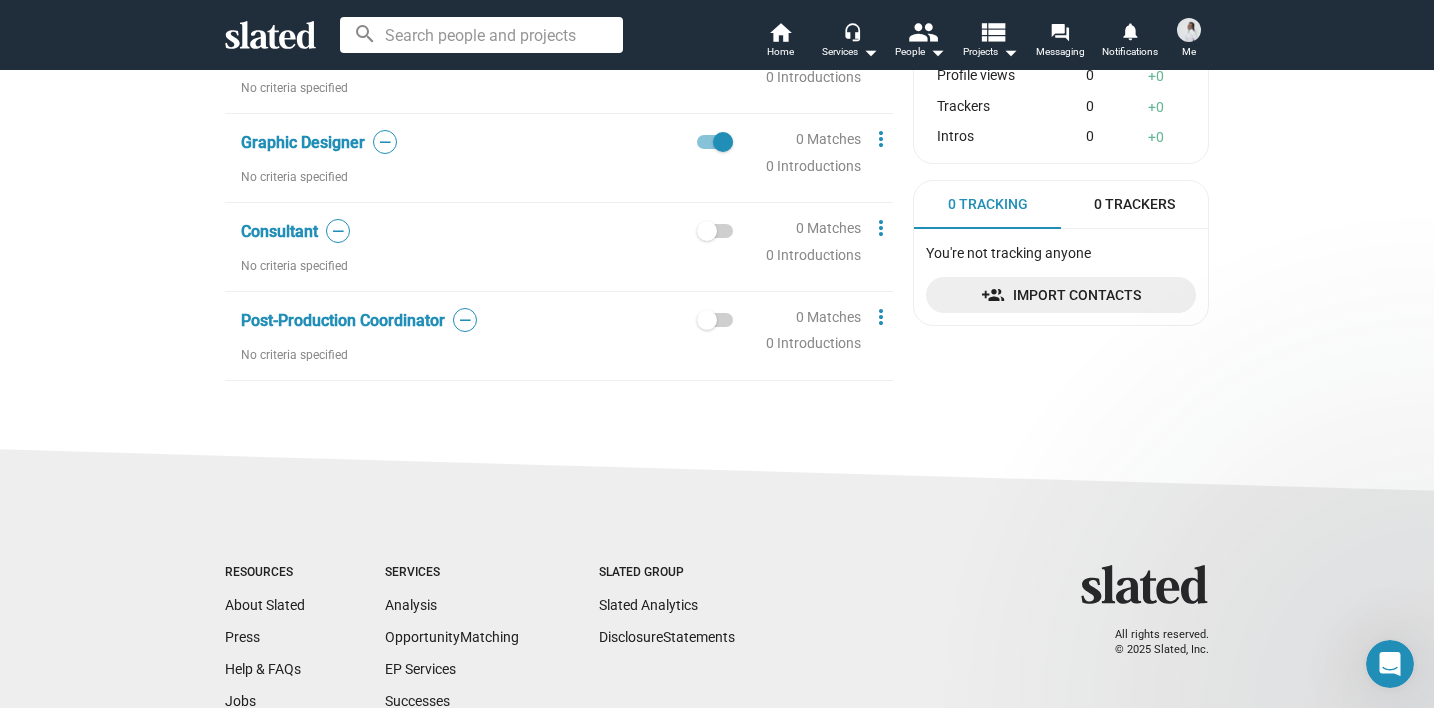 scroll, scrollTop: 0, scrollLeft: 0, axis: both 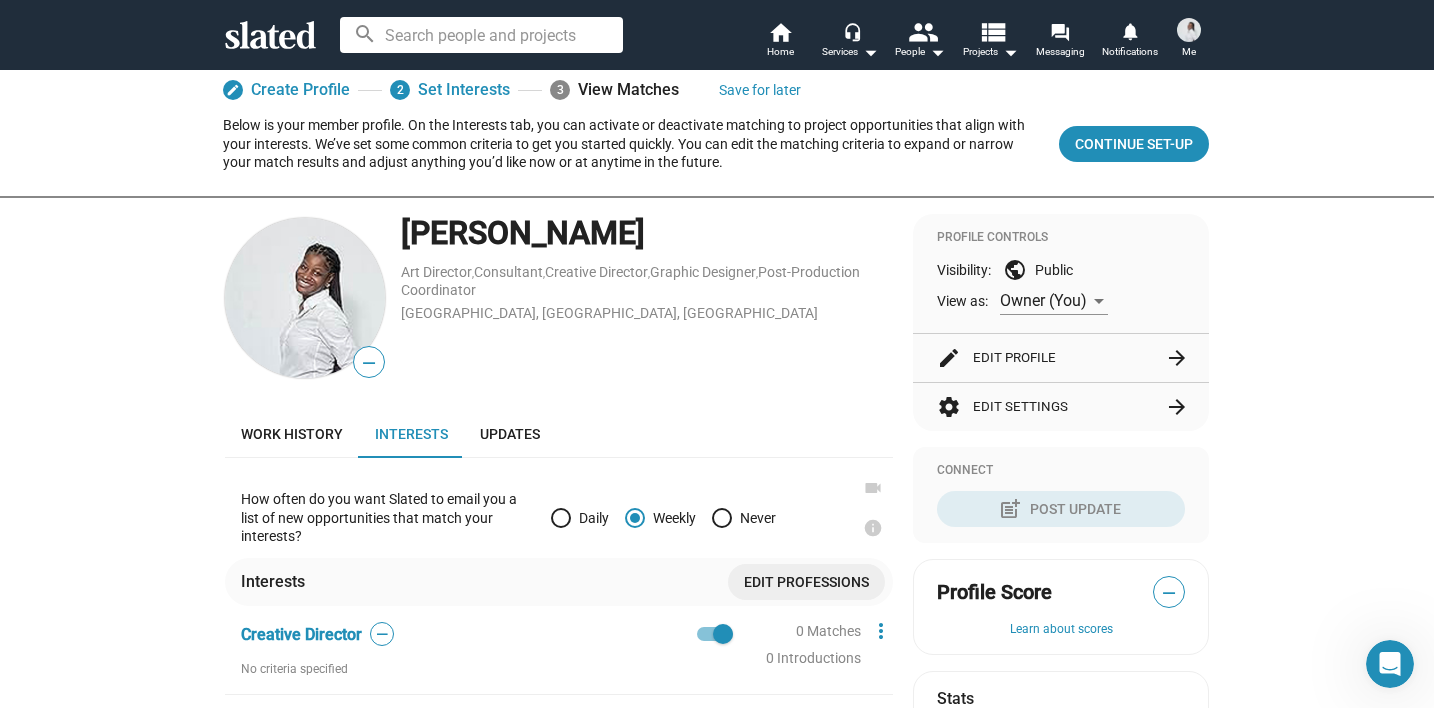 click on "edit  Edit Profile  arrow_forward" 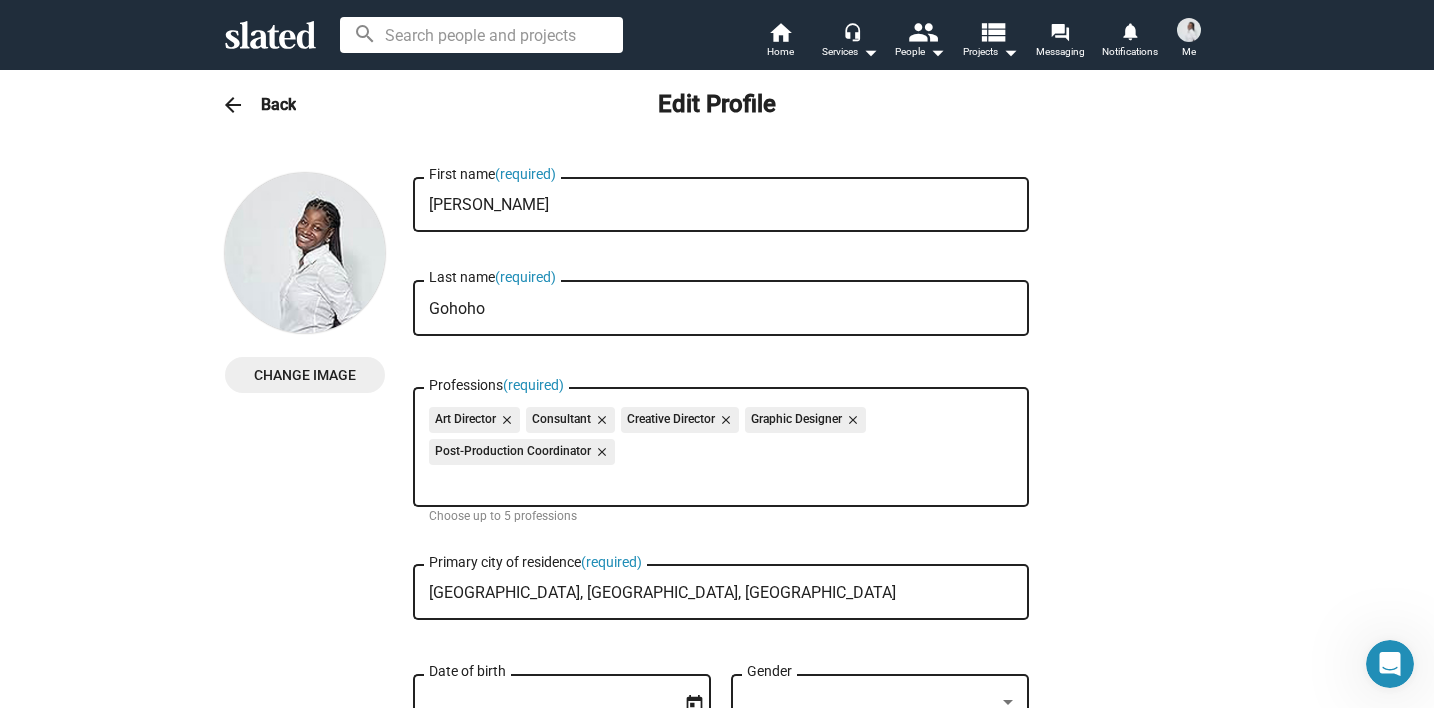 click at bounding box center (305, 253) 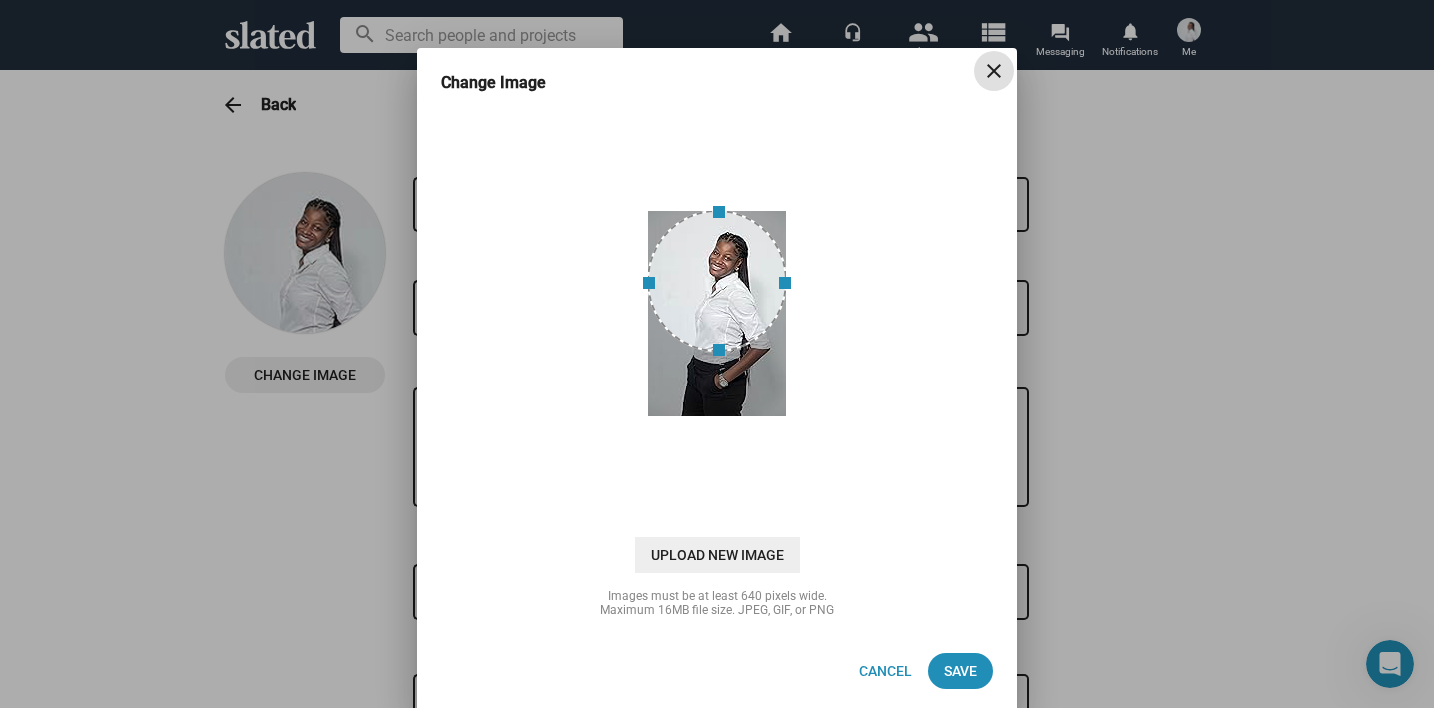 drag, startPoint x: 722, startPoint y: 344, endPoint x: 736, endPoint y: 276, distance: 69.426216 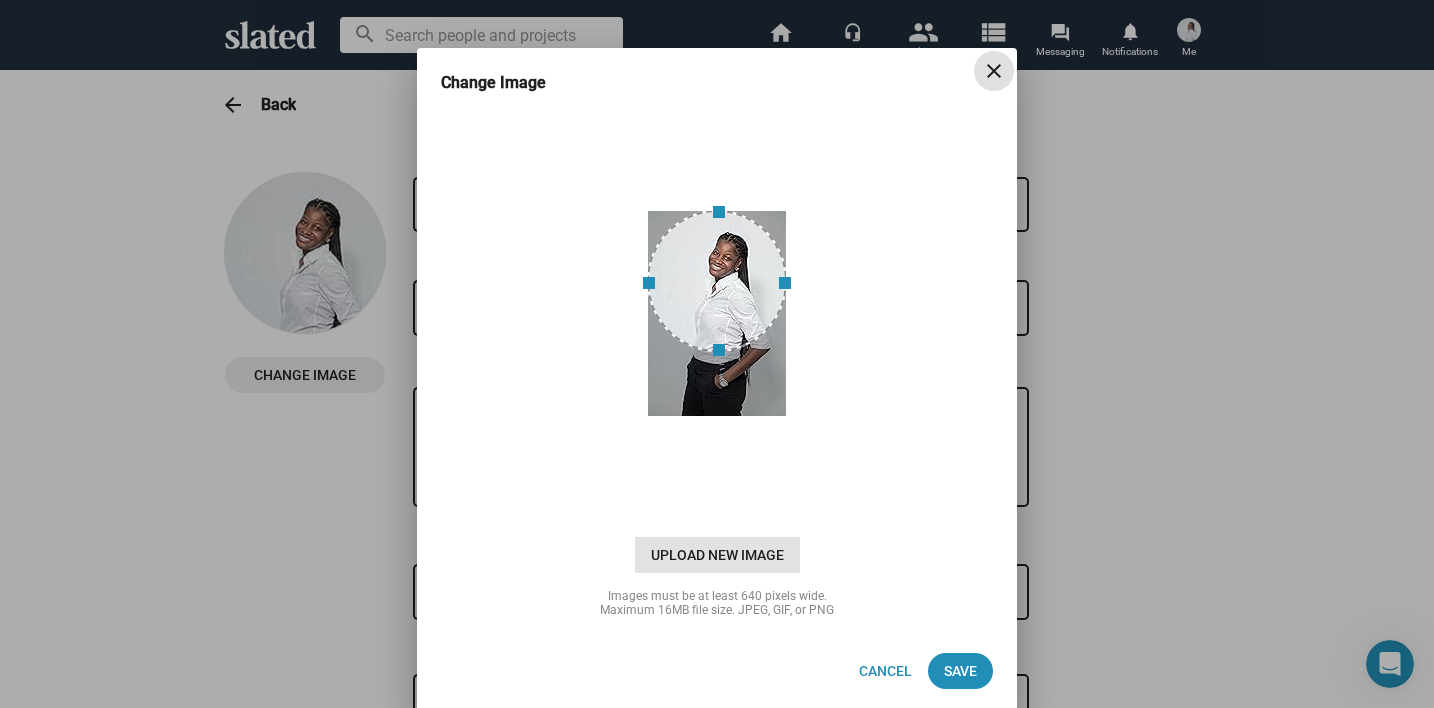 click on "Upload New Image" 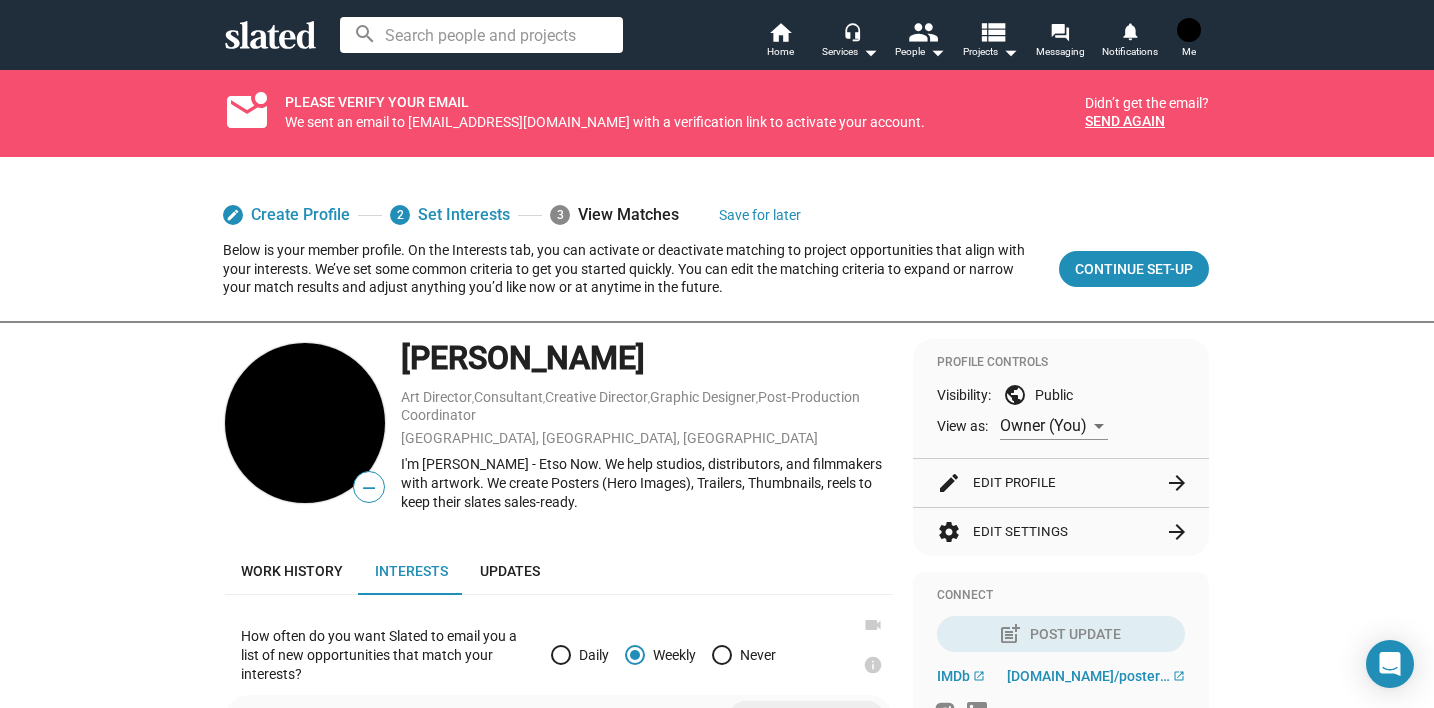 scroll, scrollTop: 0, scrollLeft: 0, axis: both 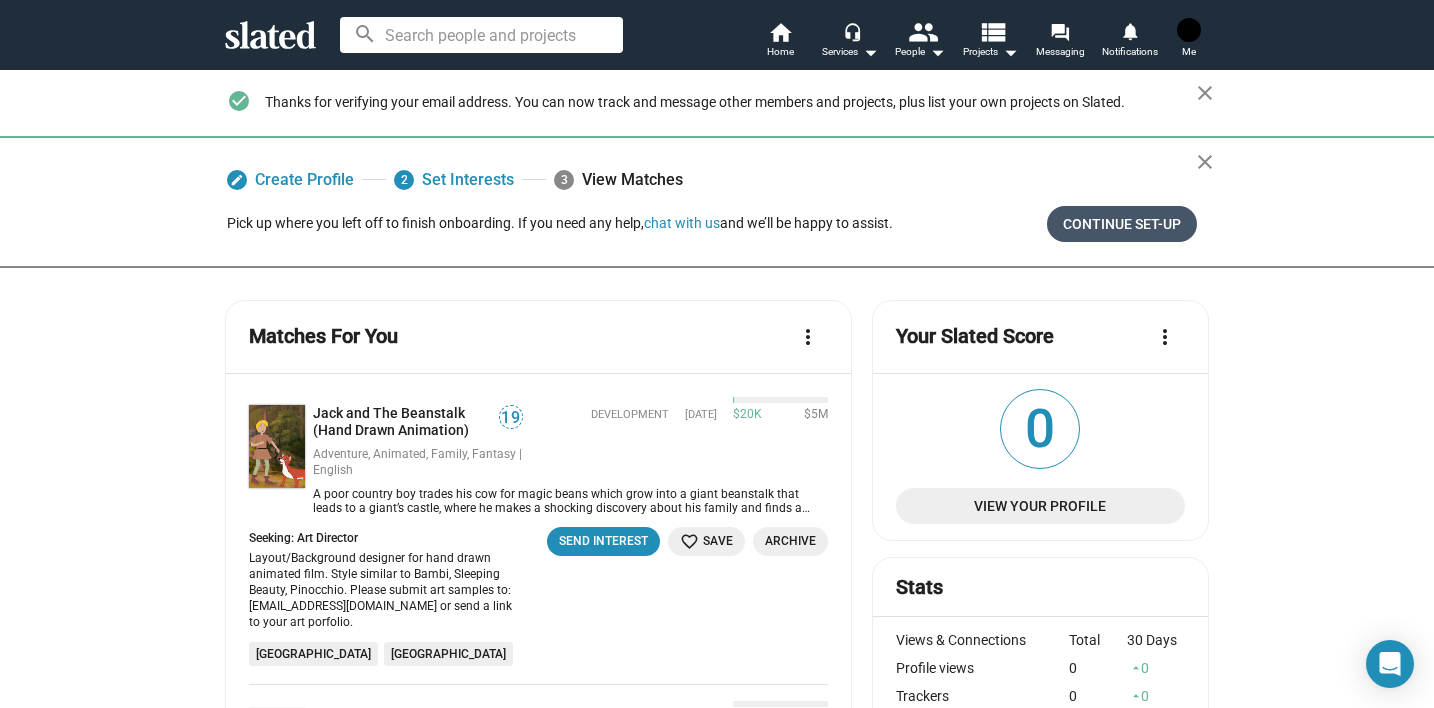 click on "Continue Set-up" 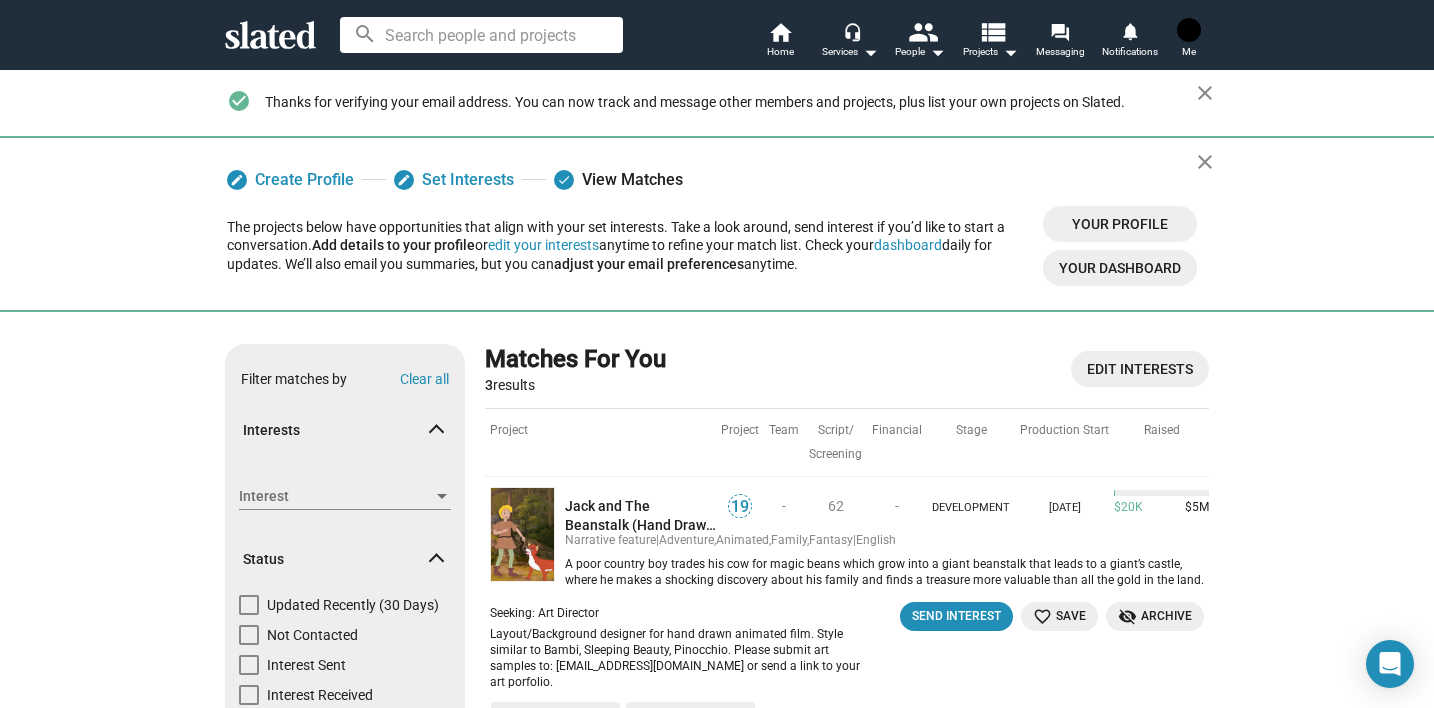 click at bounding box center (1189, 30) 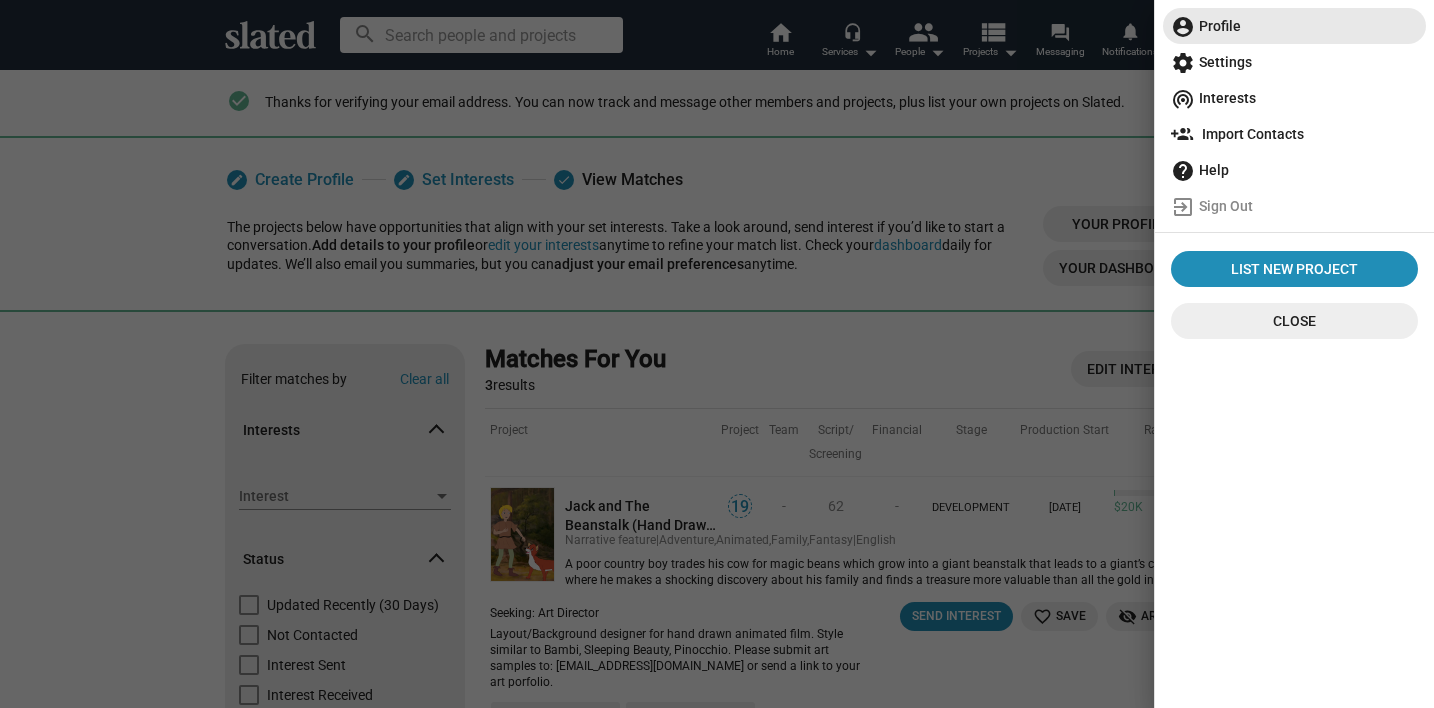 click on "account_circle  Profile" 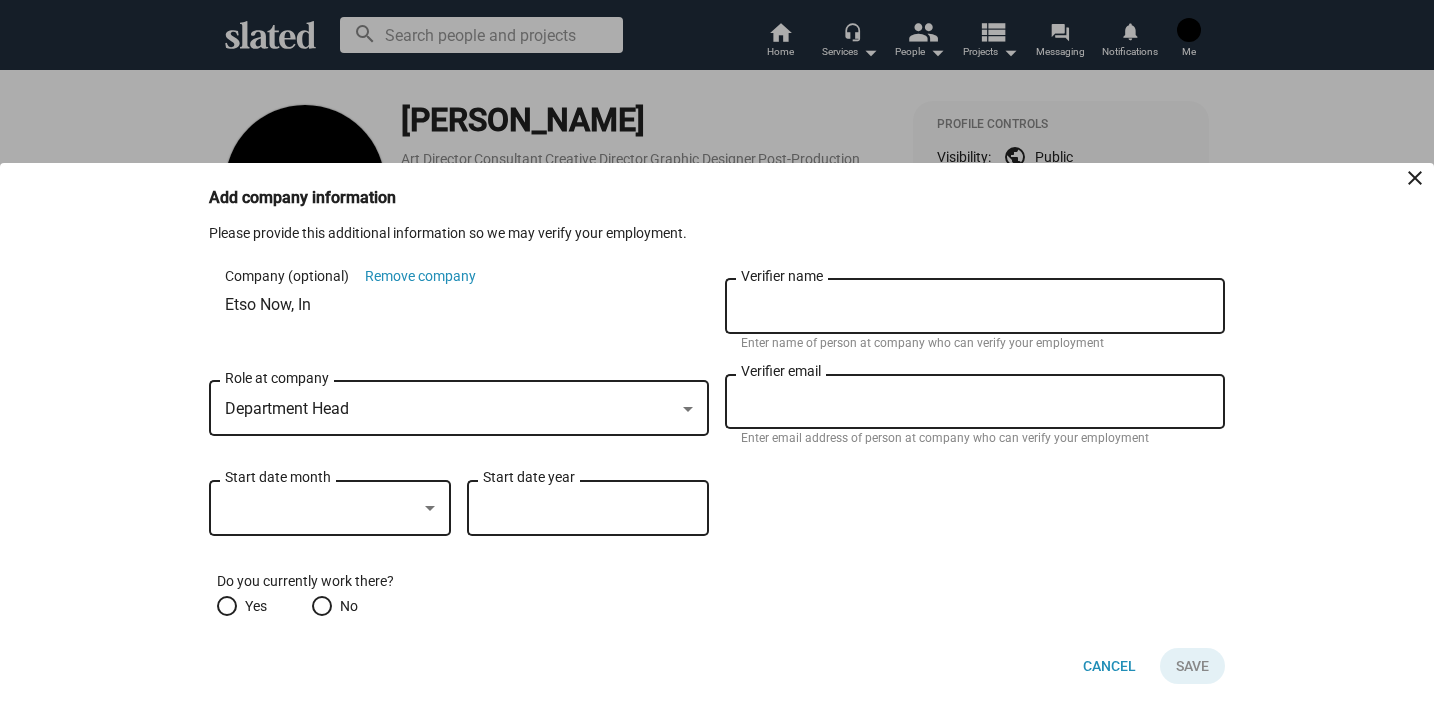 click at bounding box center (227, 606) 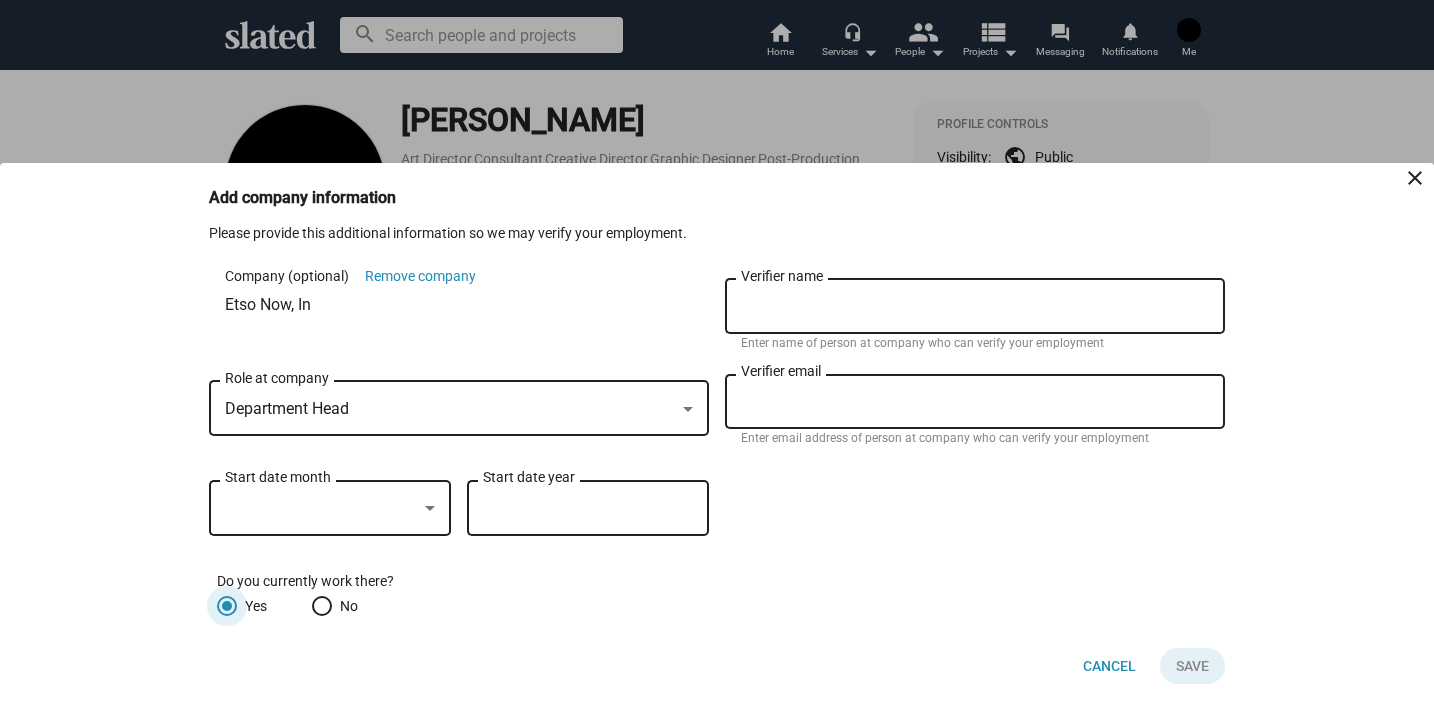 click at bounding box center [321, 508] 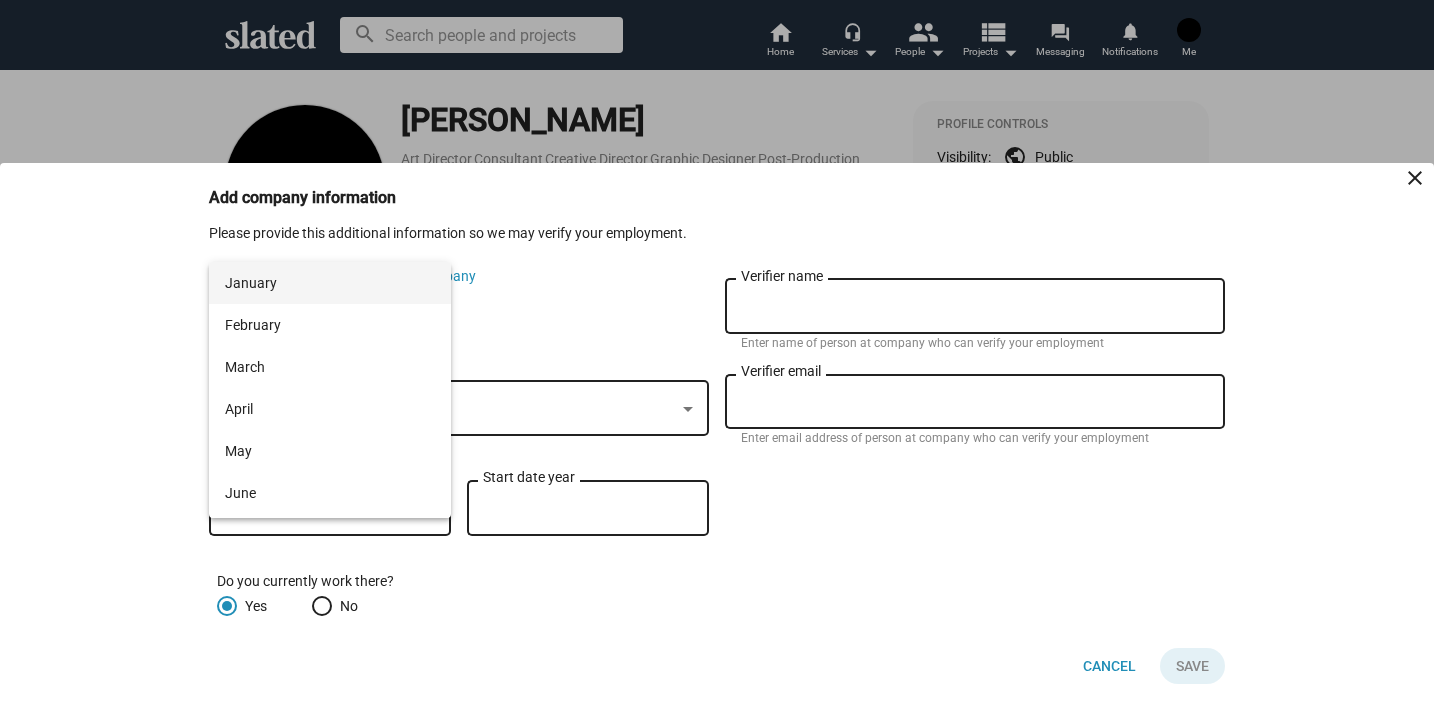 click on "January" at bounding box center (330, 283) 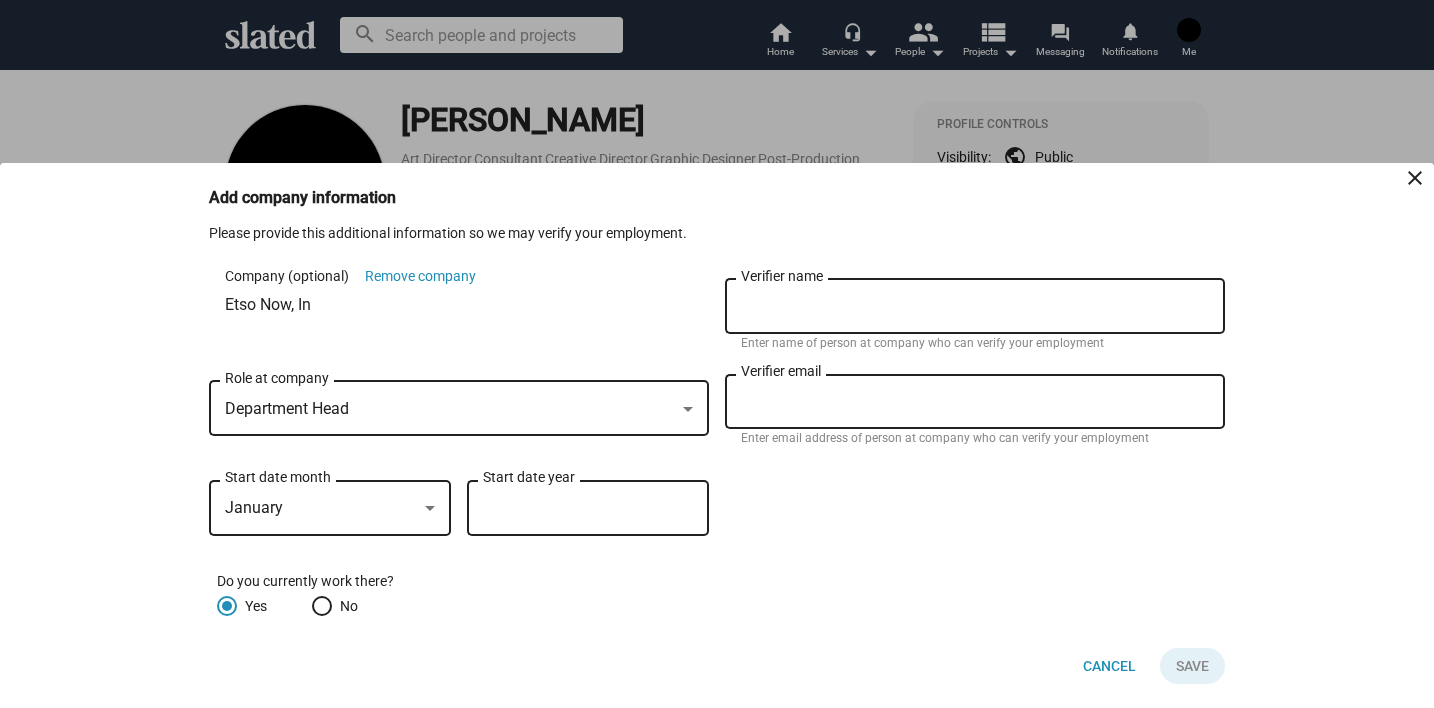 click on "Start date year" at bounding box center (588, 509) 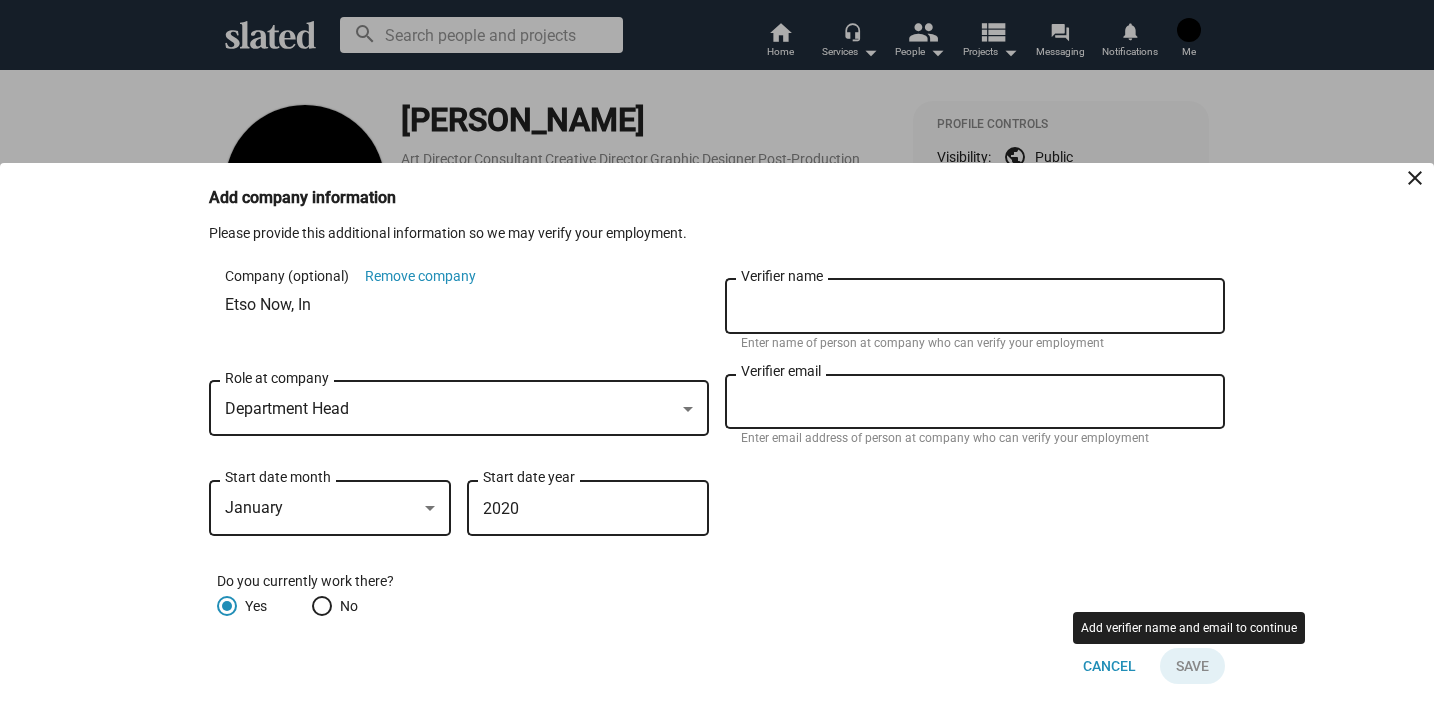 type on "2020" 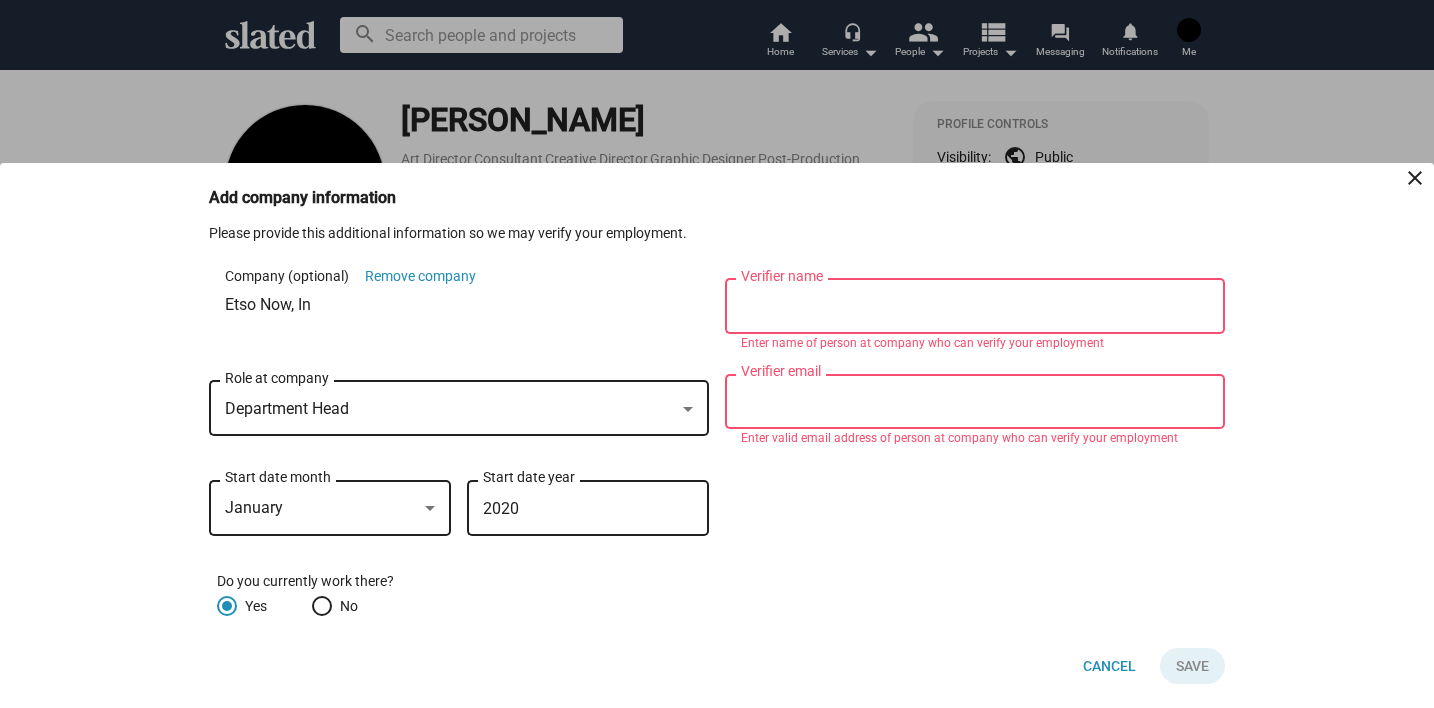 click on "Verifier name" at bounding box center (975, 307) 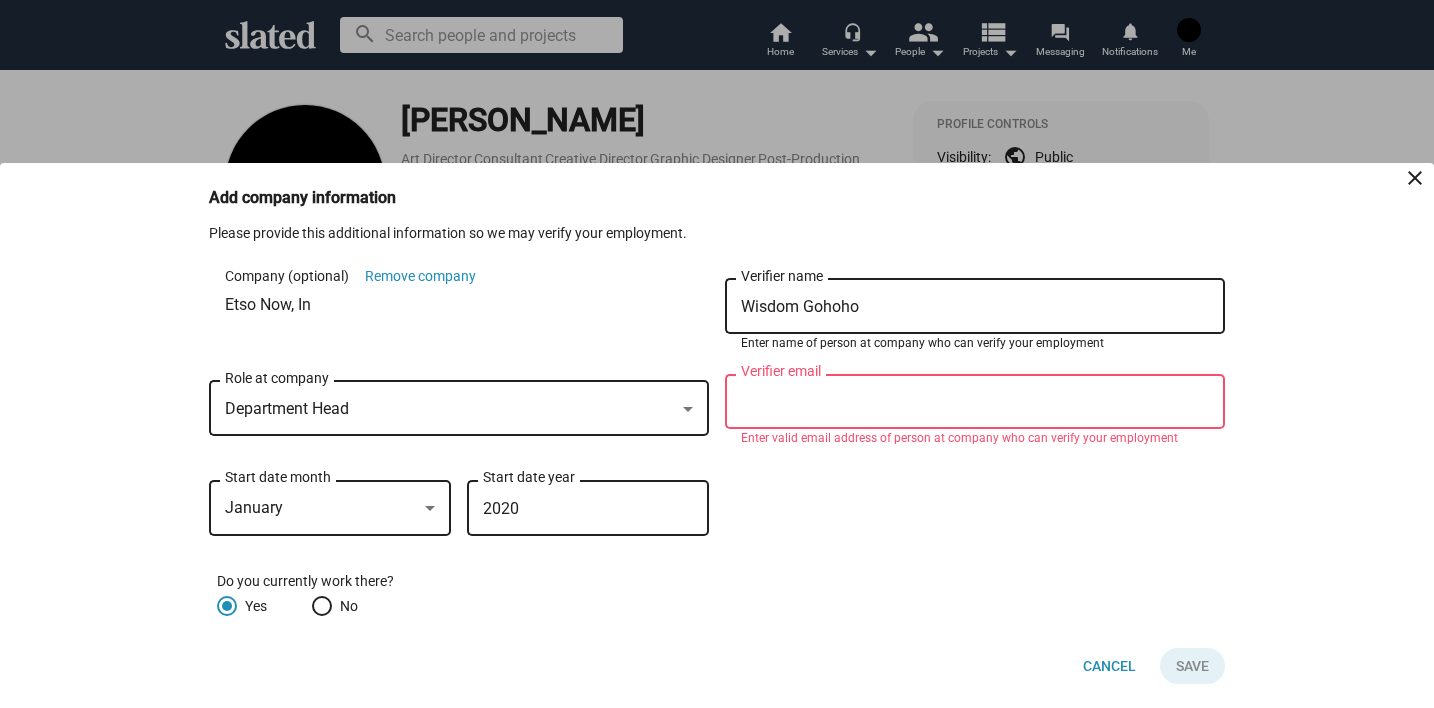 type on "Wisdom Gohoho" 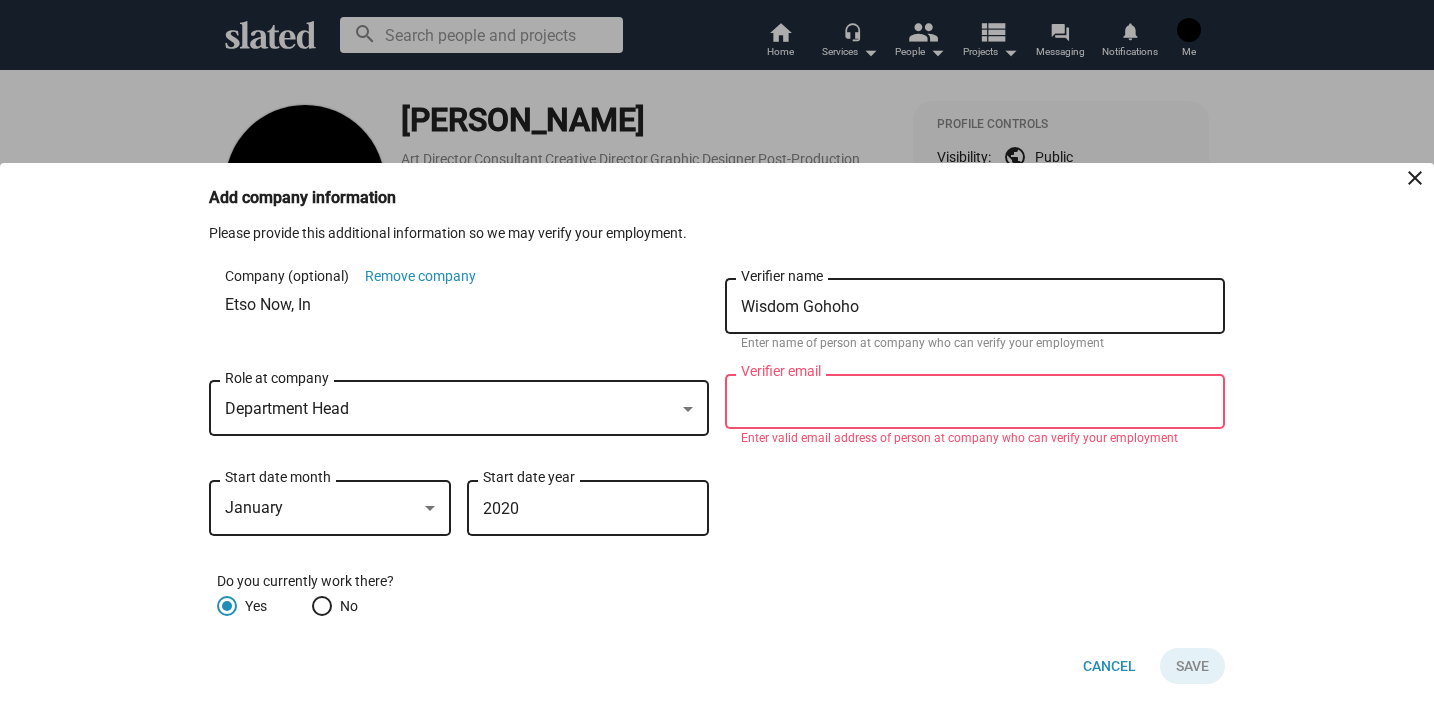 click on "Verifier email" at bounding box center (975, 402) 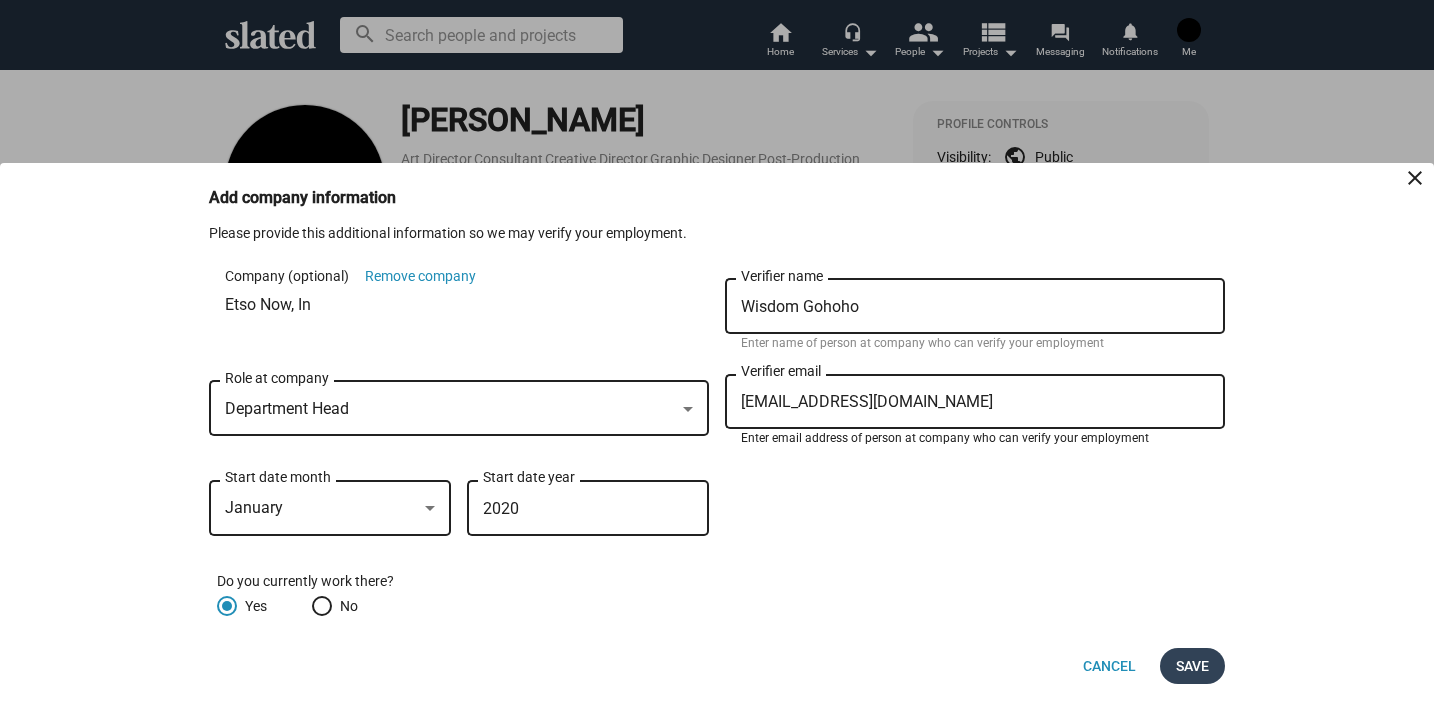 type on "info@etsonow.com" 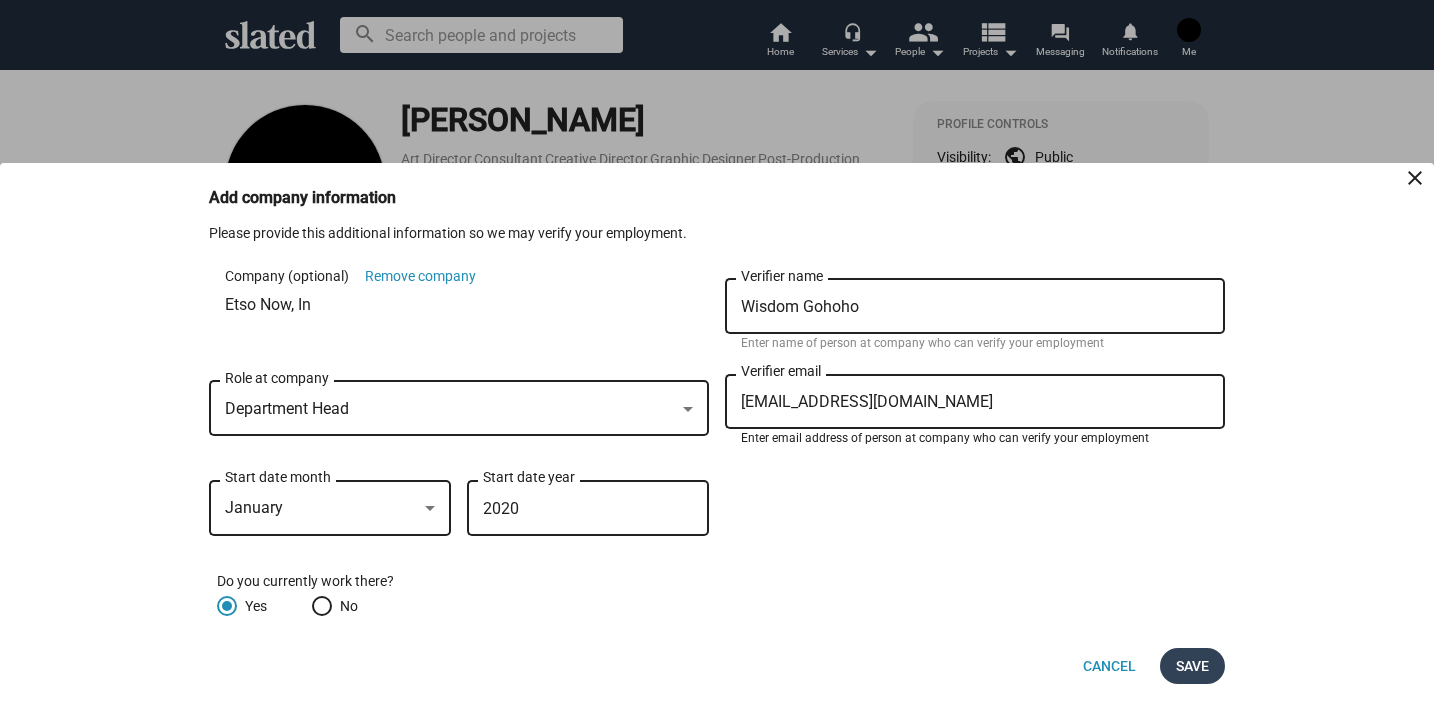 click on "Save" at bounding box center (1192, 666) 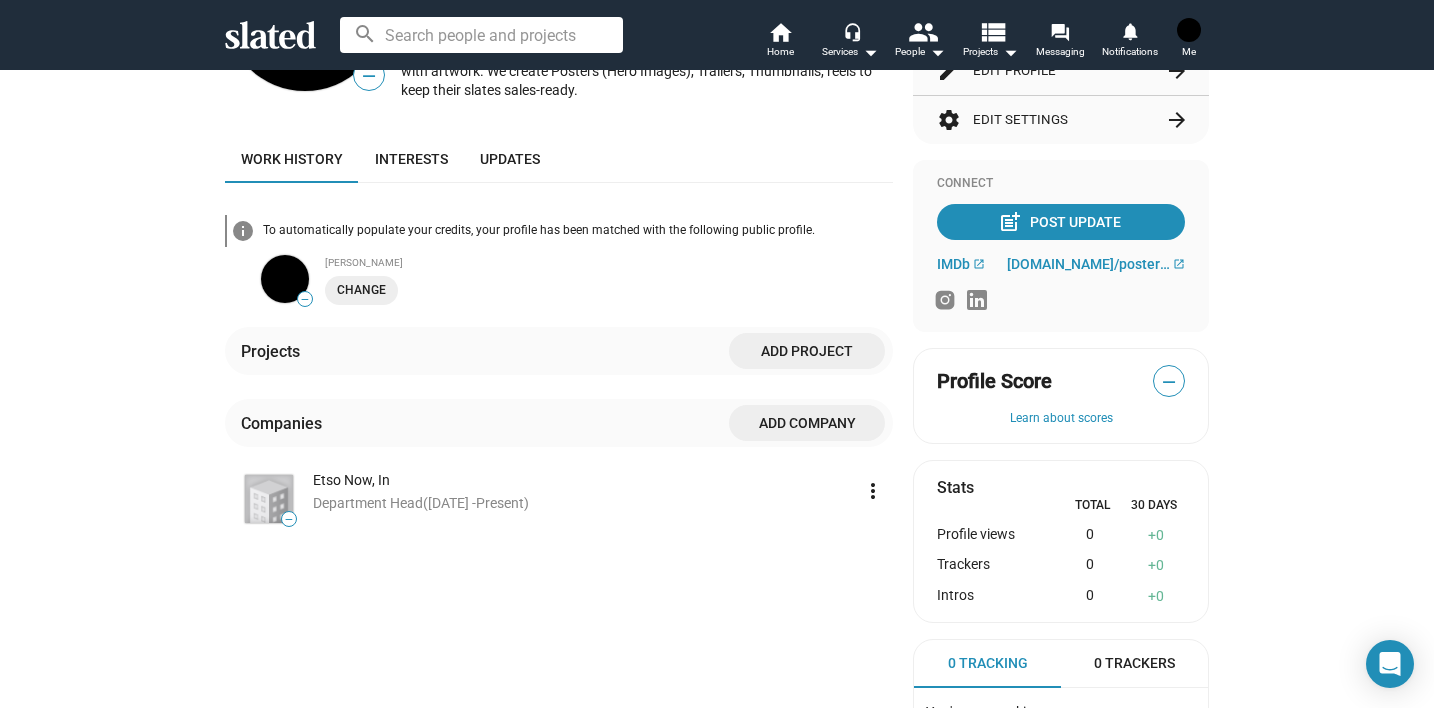 scroll, scrollTop: 3, scrollLeft: 0, axis: vertical 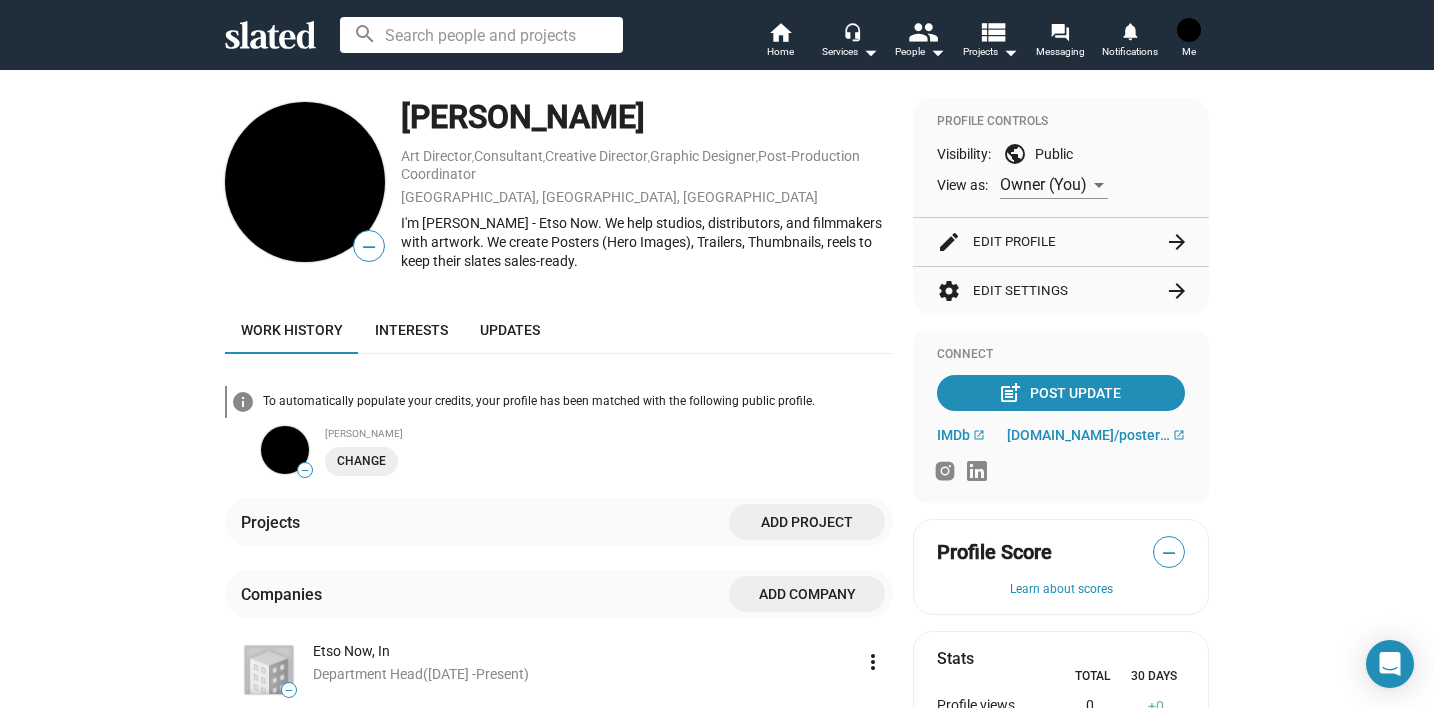 click 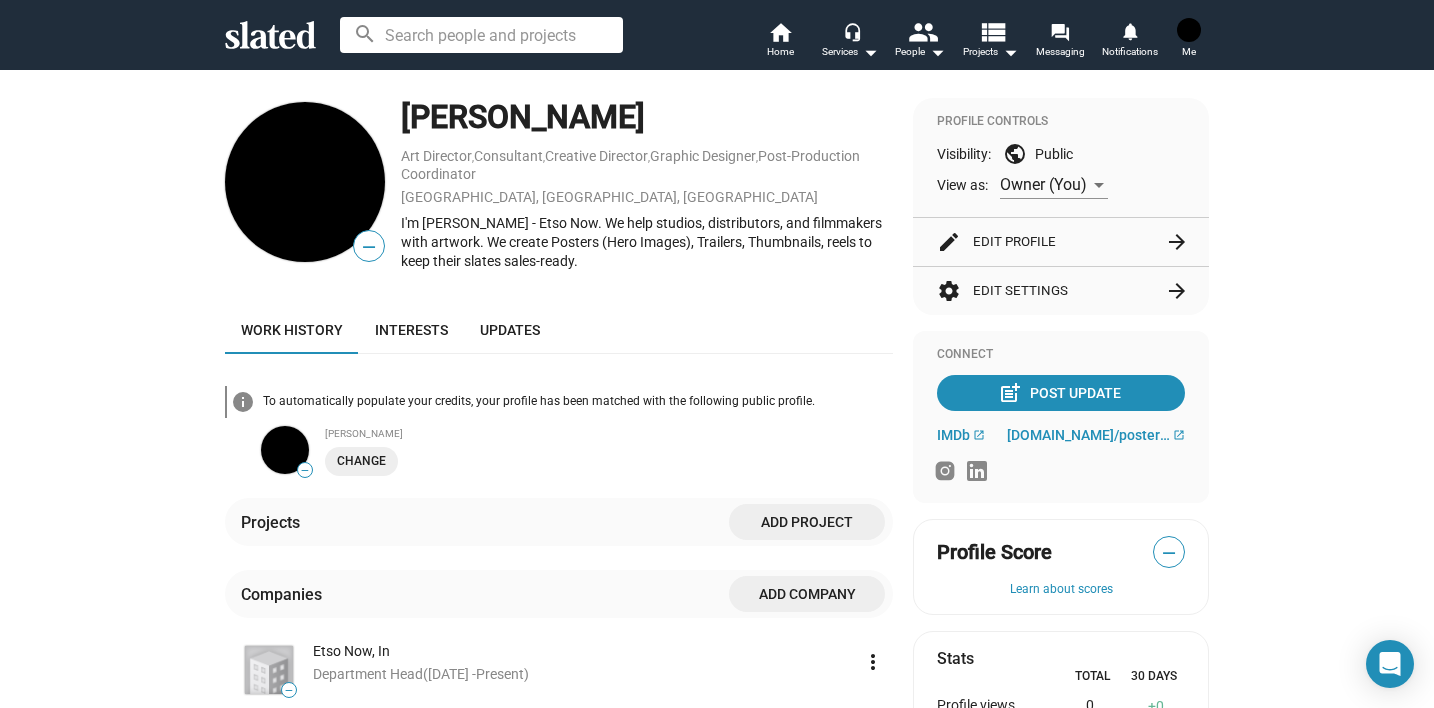 click 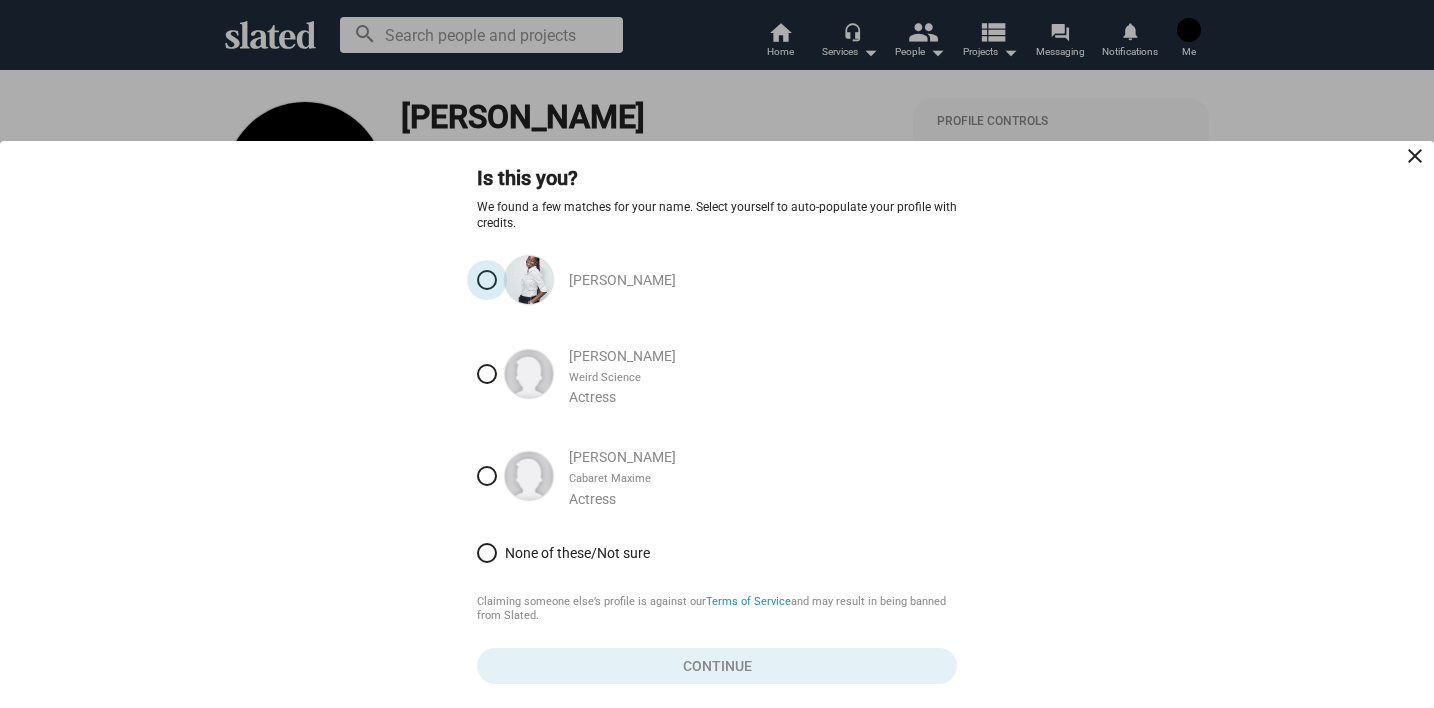 click at bounding box center (487, 280) 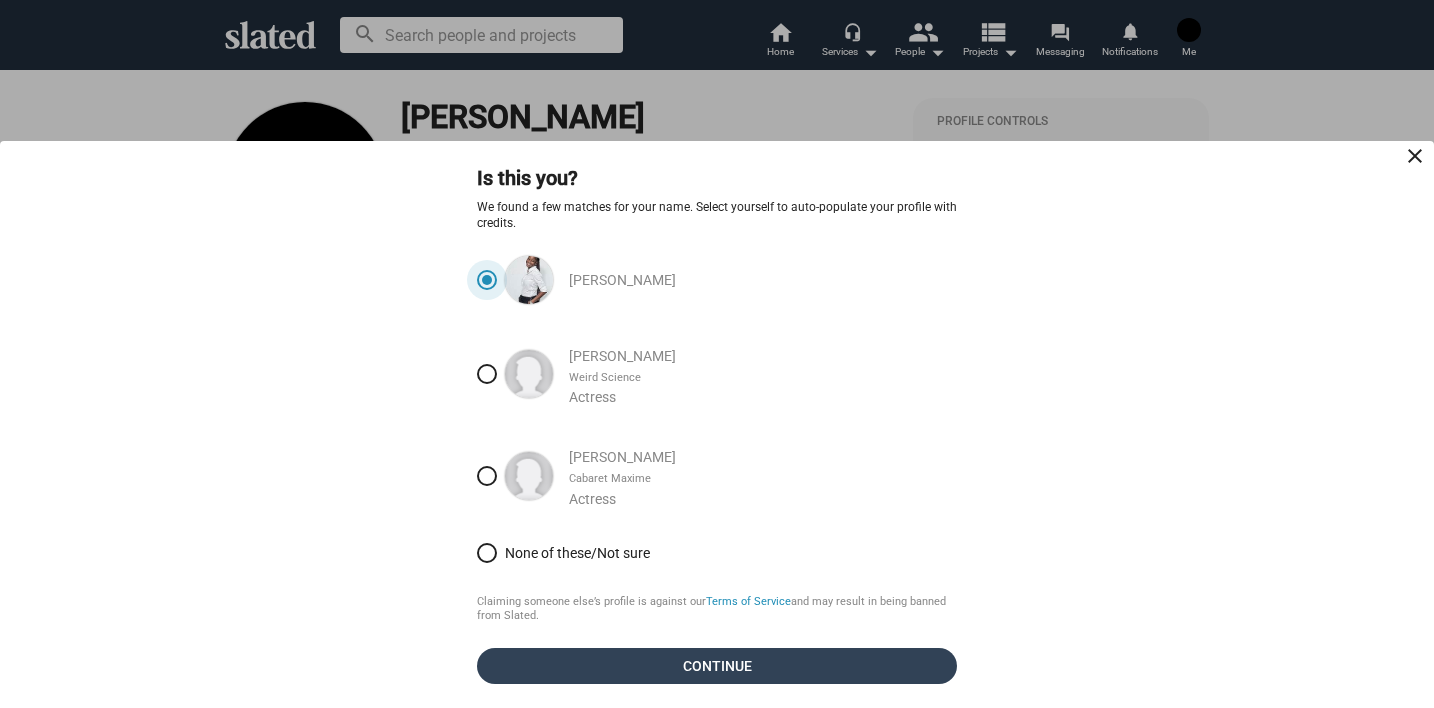 click on "Continue" 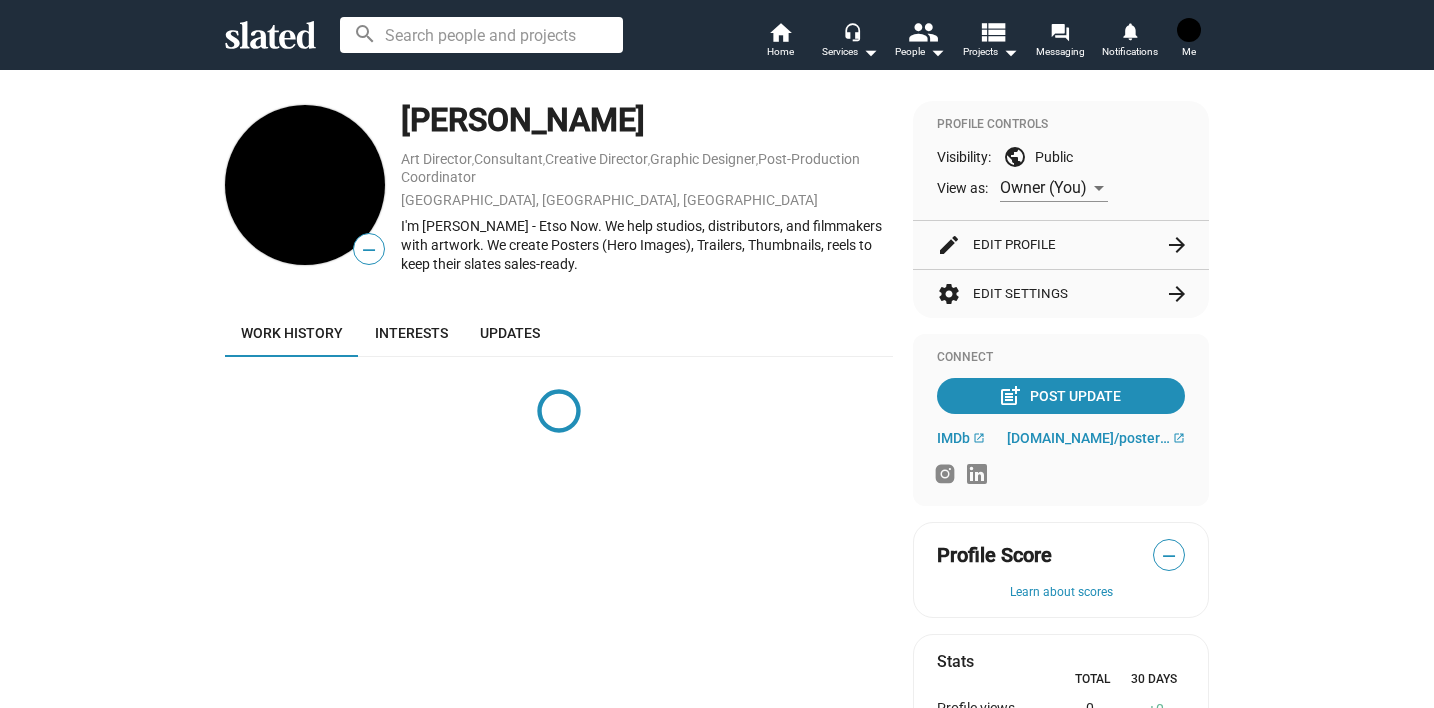 scroll, scrollTop: 0, scrollLeft: 0, axis: both 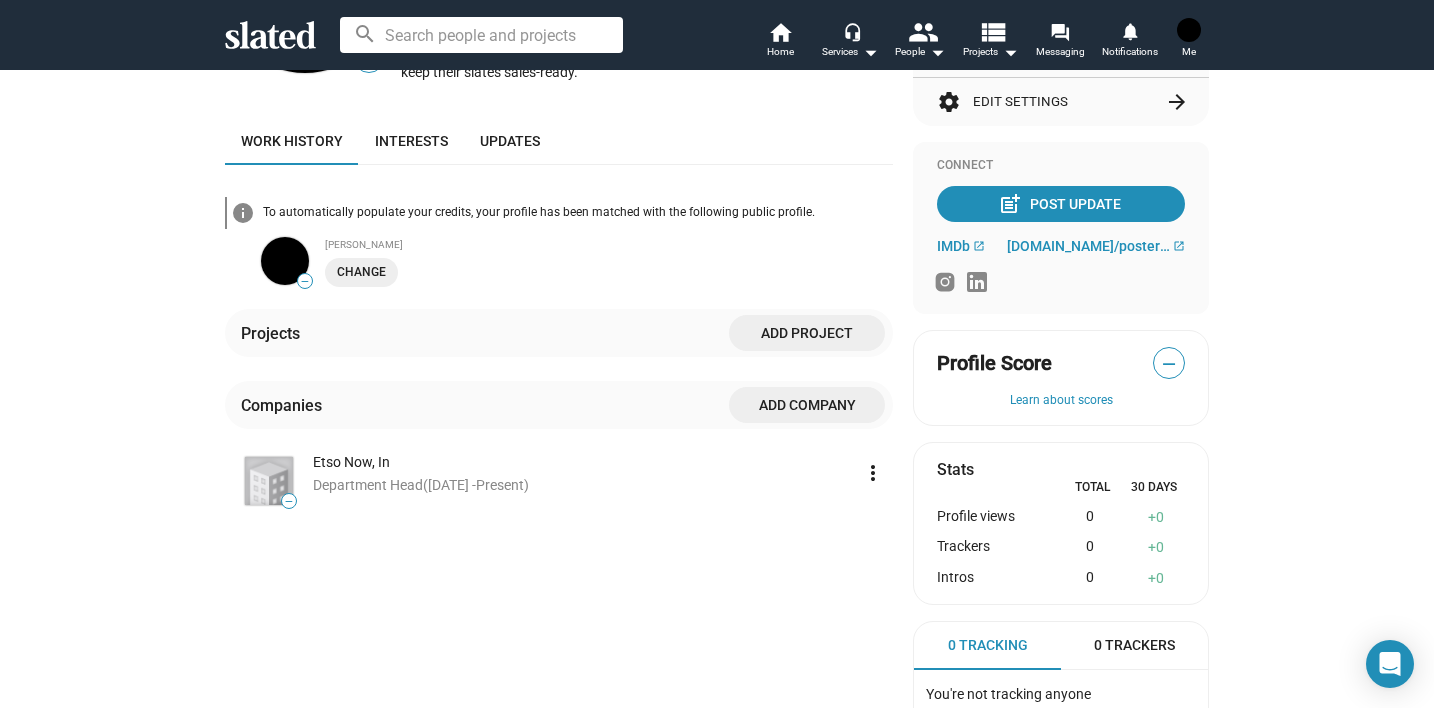 click on "Add project" 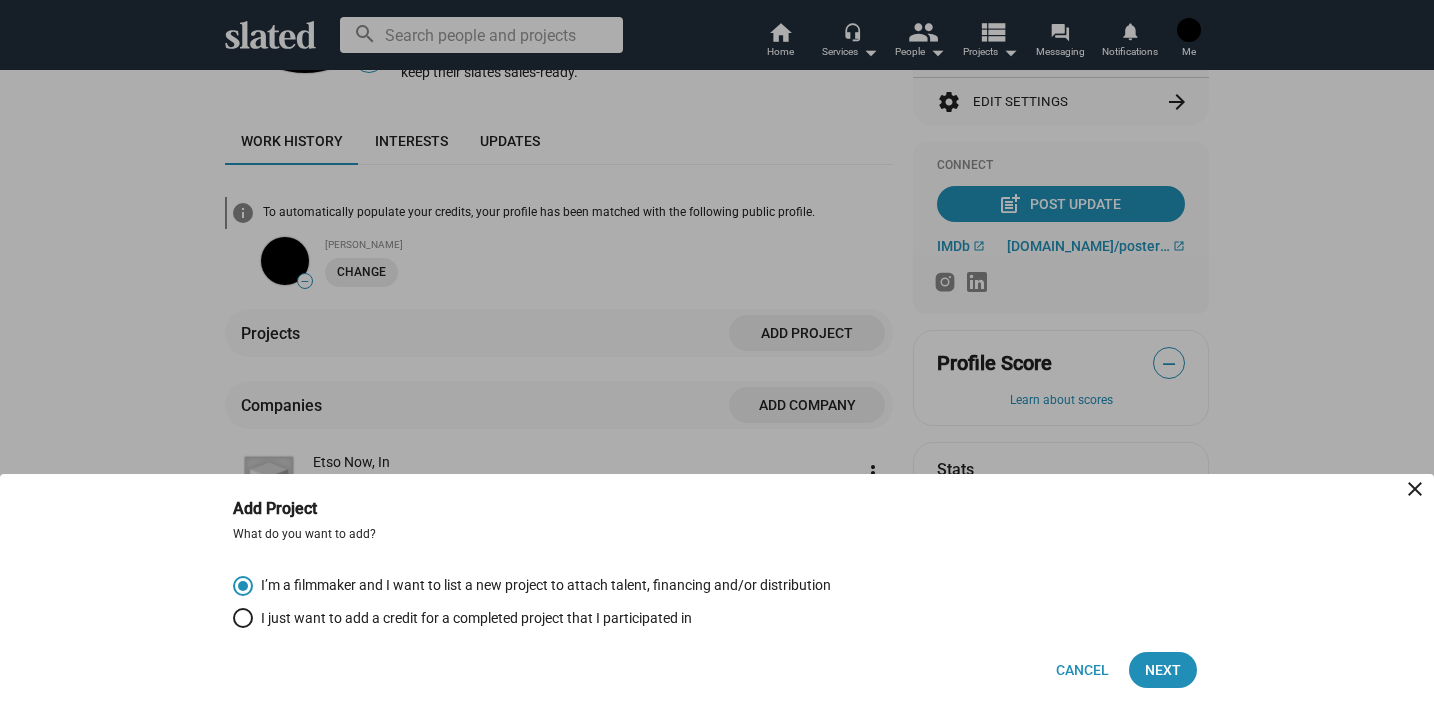 click on "I just want to add a credit for a completed project that I participated in" at bounding box center (472, 618) 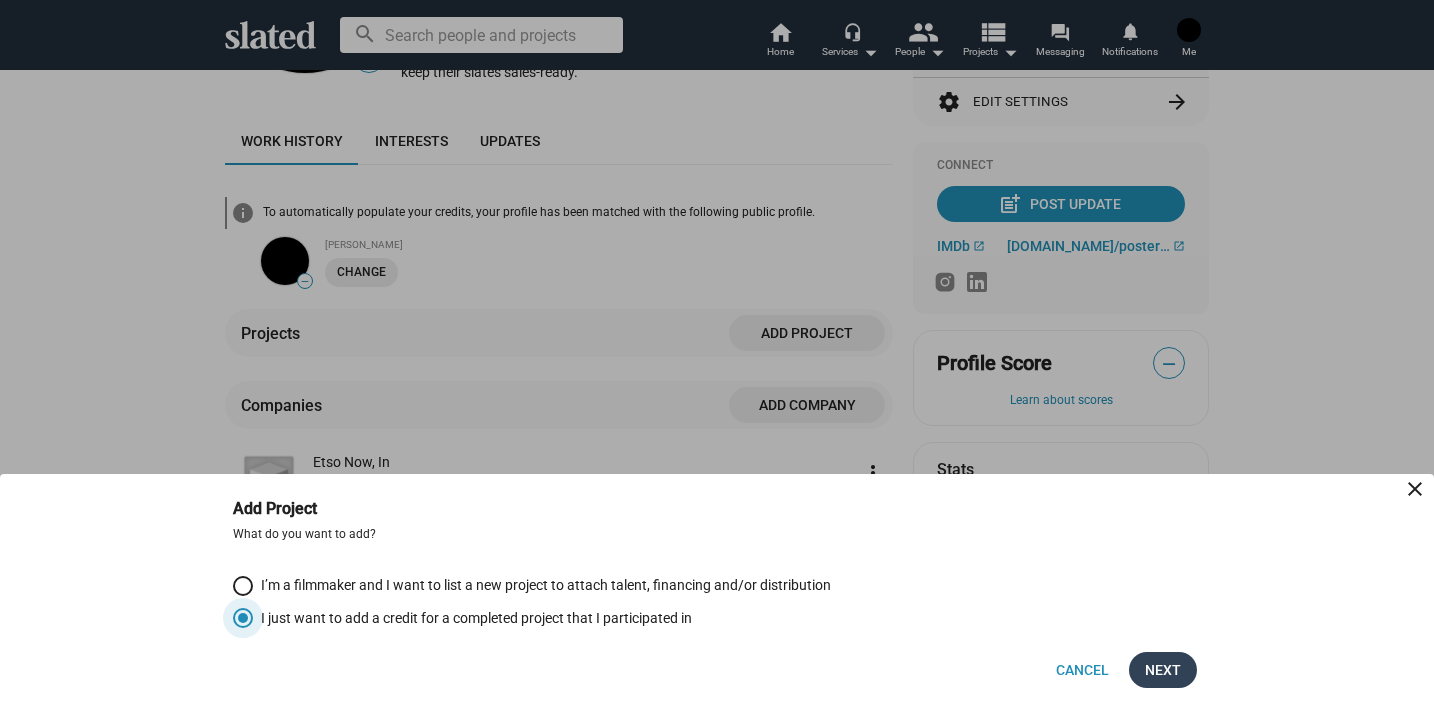 click on "Next" at bounding box center (1163, 670) 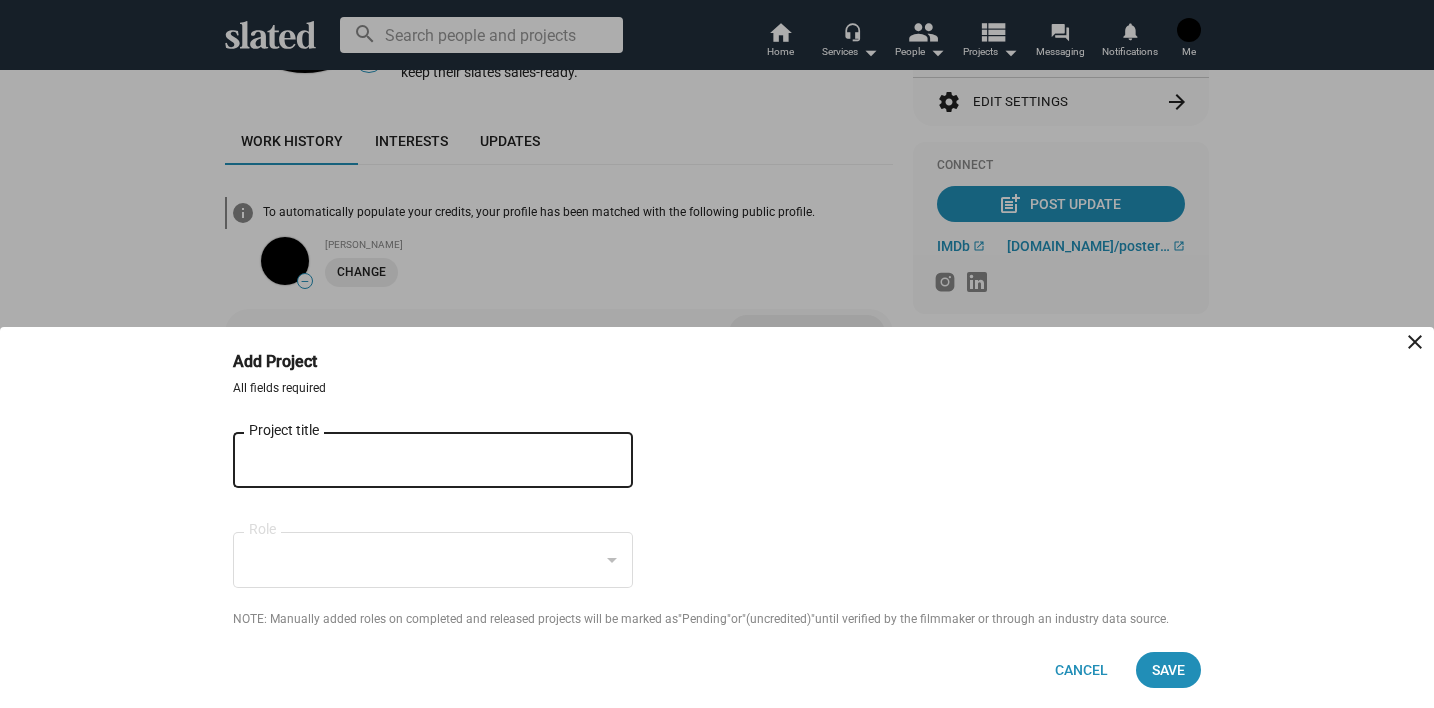 click on "Project title" at bounding box center (419, 461) 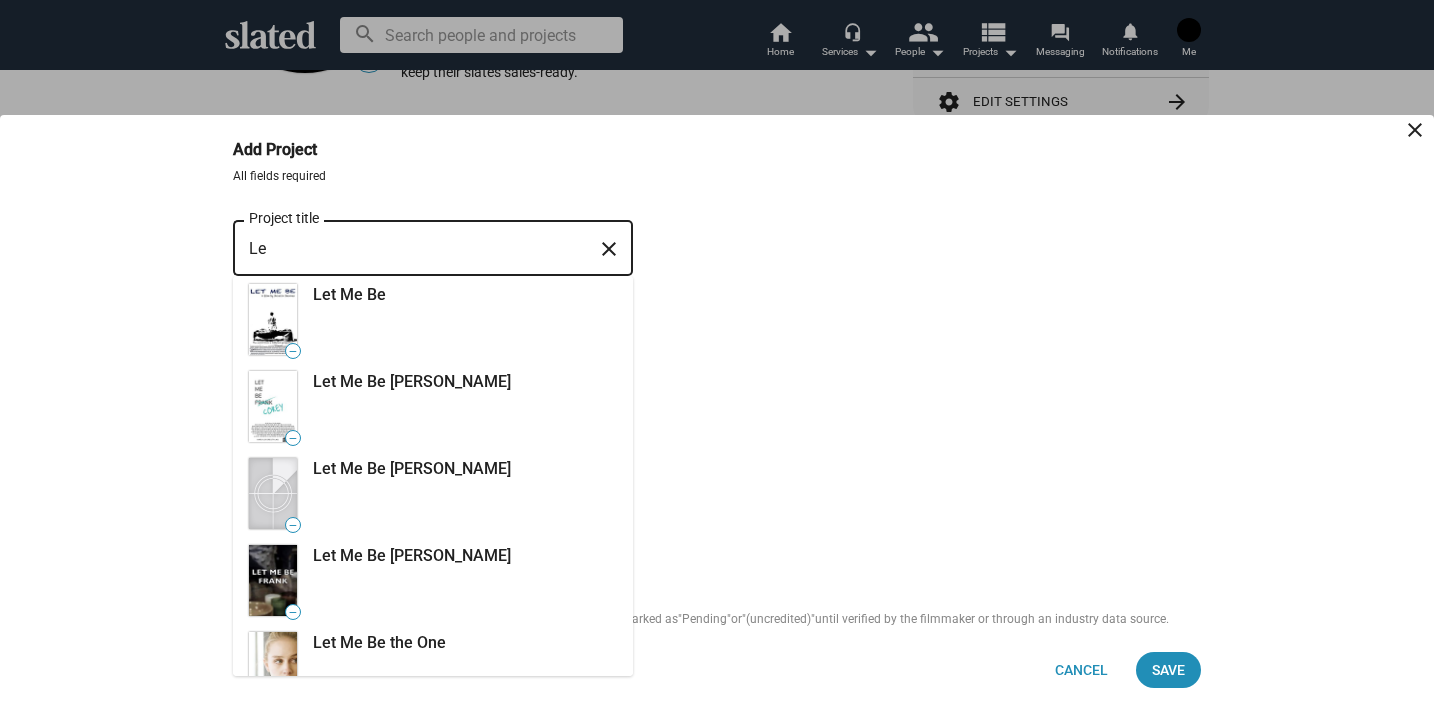 type on "L" 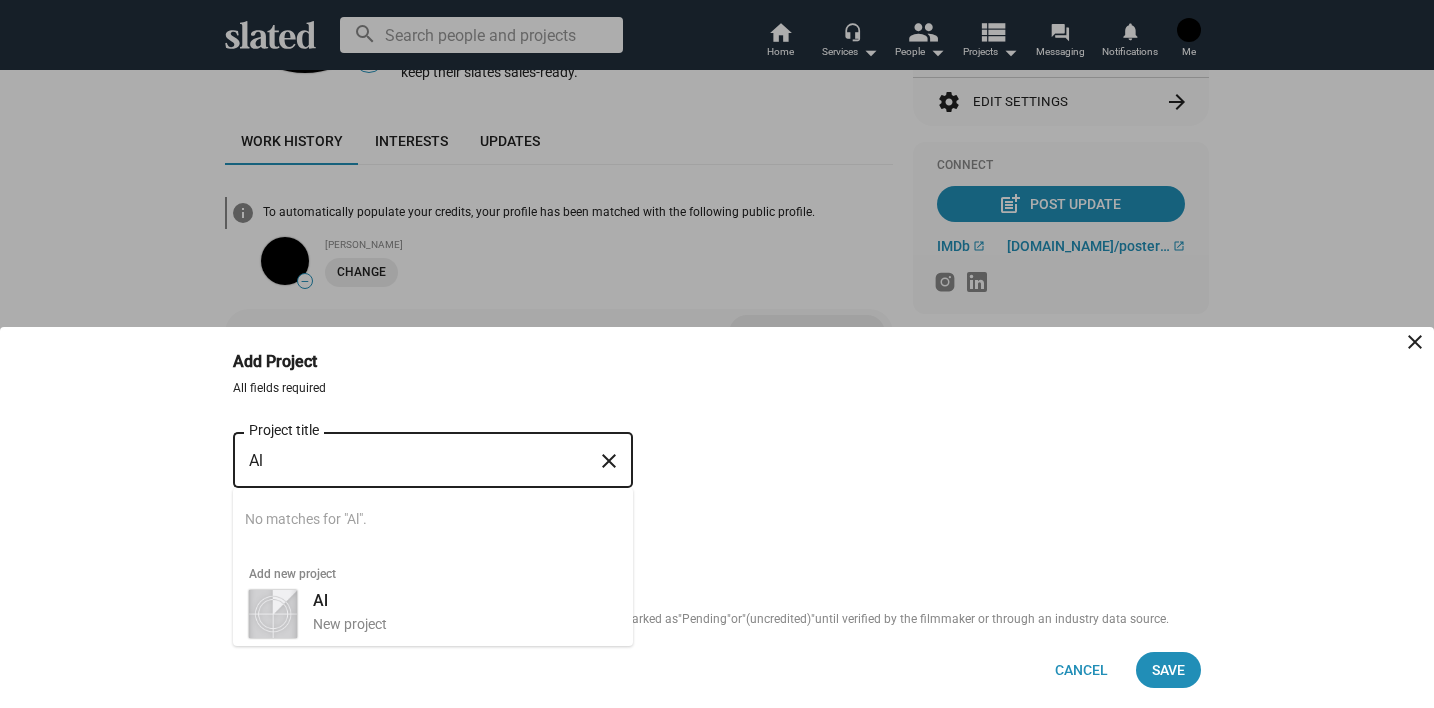 type on "A" 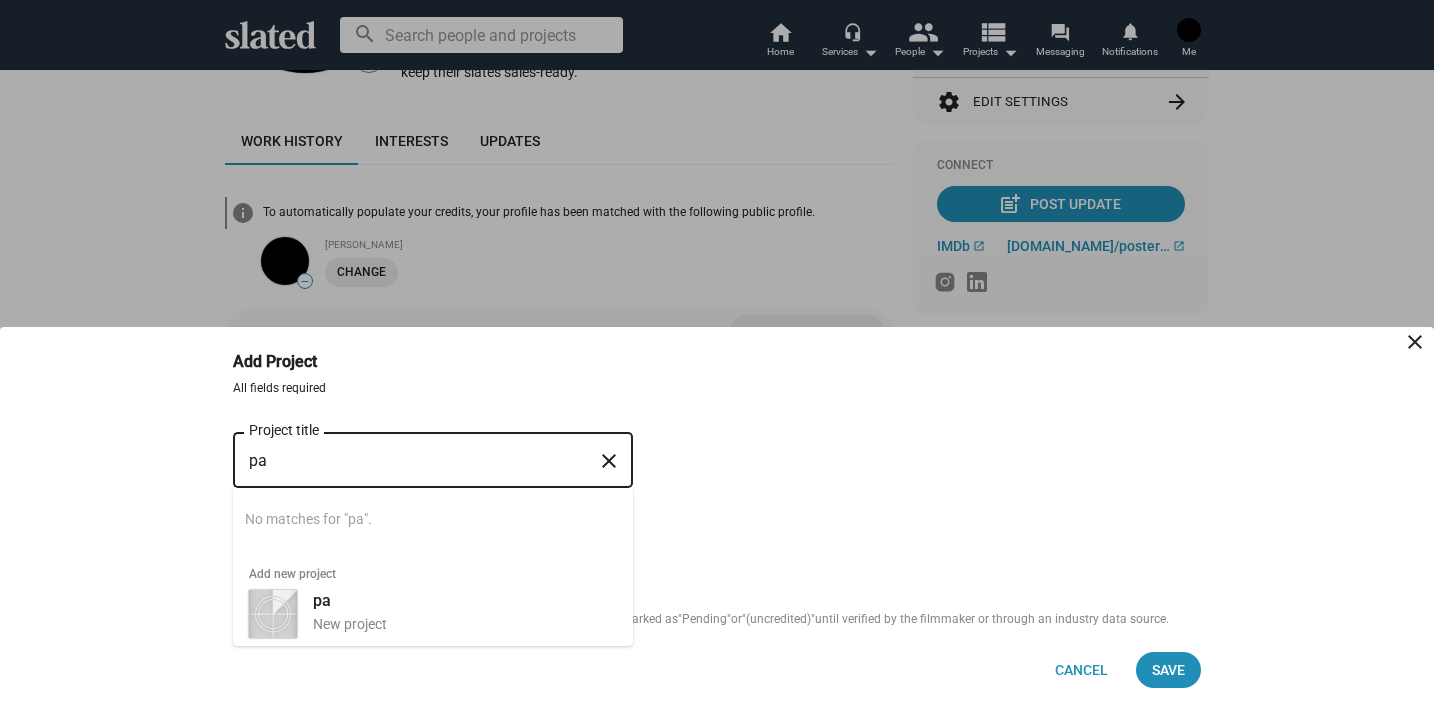 type on "p" 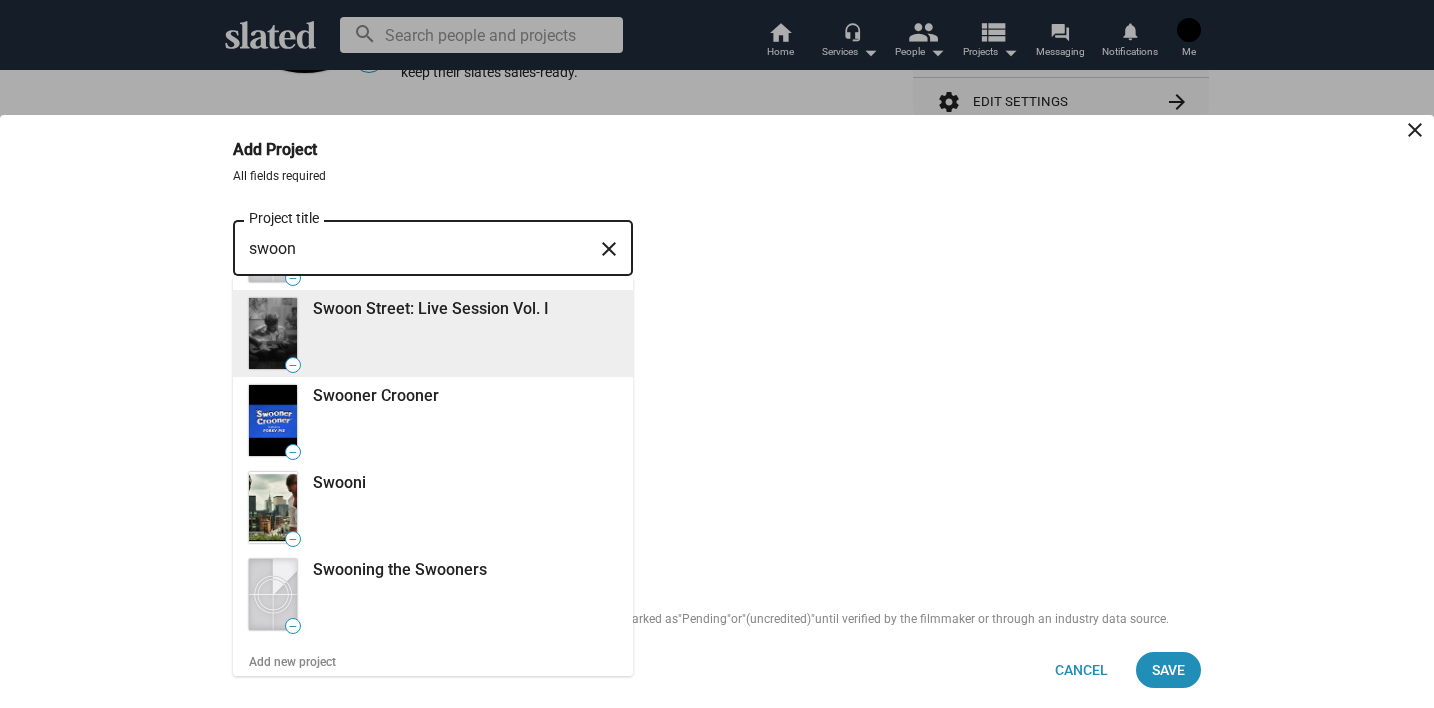 scroll, scrollTop: 305, scrollLeft: 0, axis: vertical 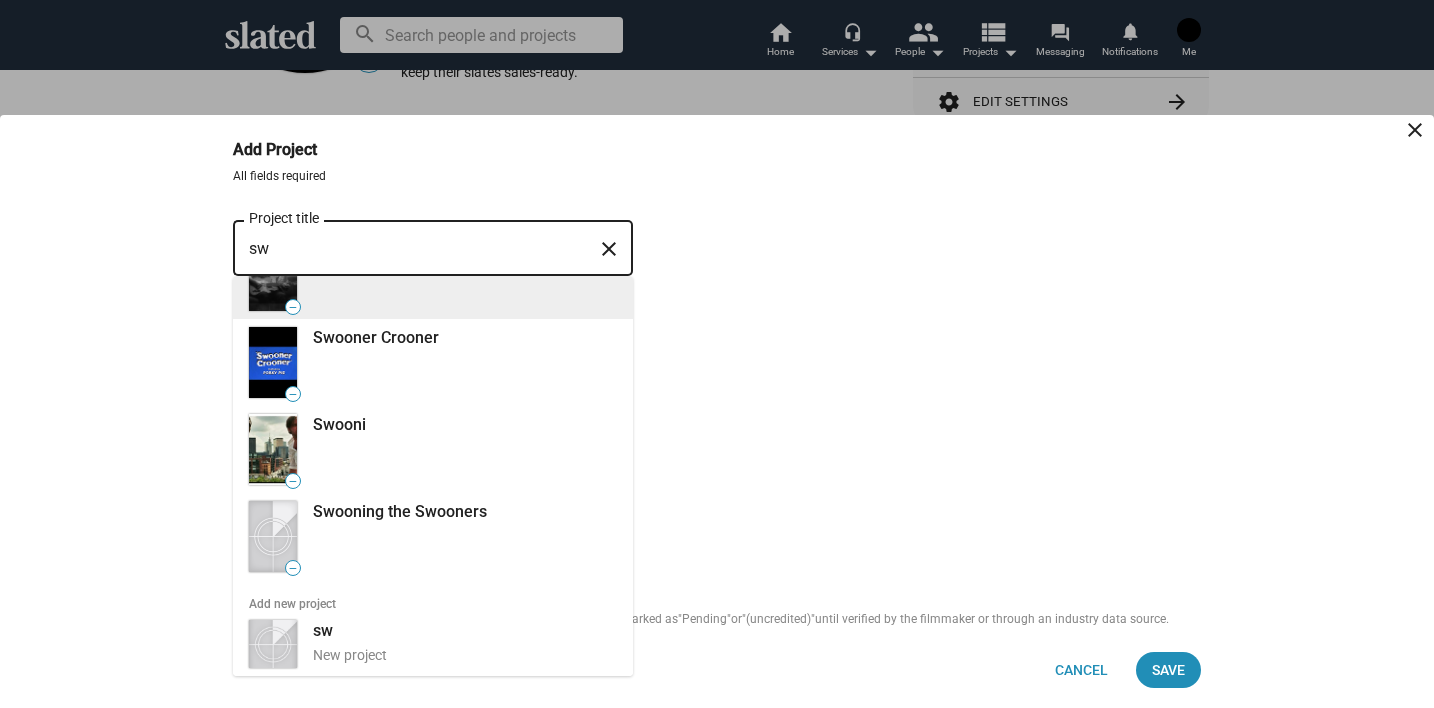 type on "s" 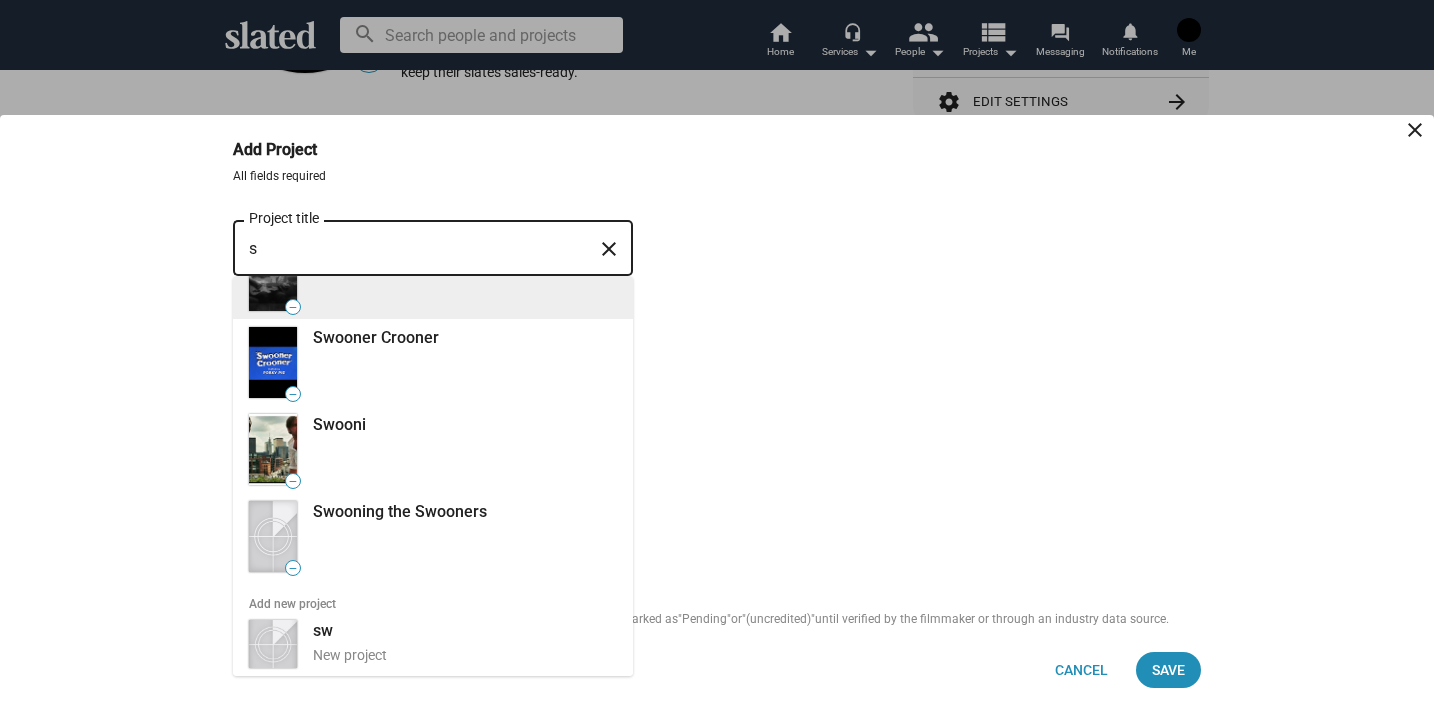 type 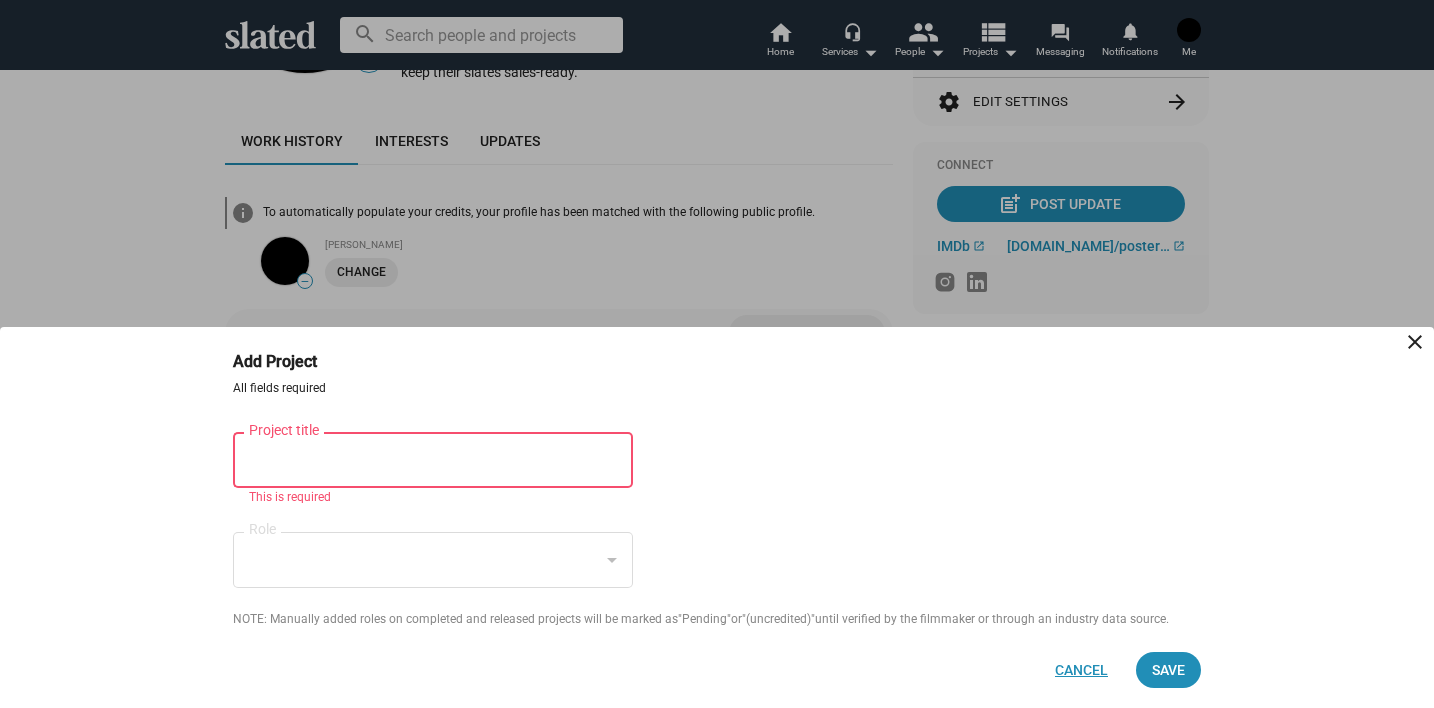 click on "Cancel" at bounding box center [1081, 670] 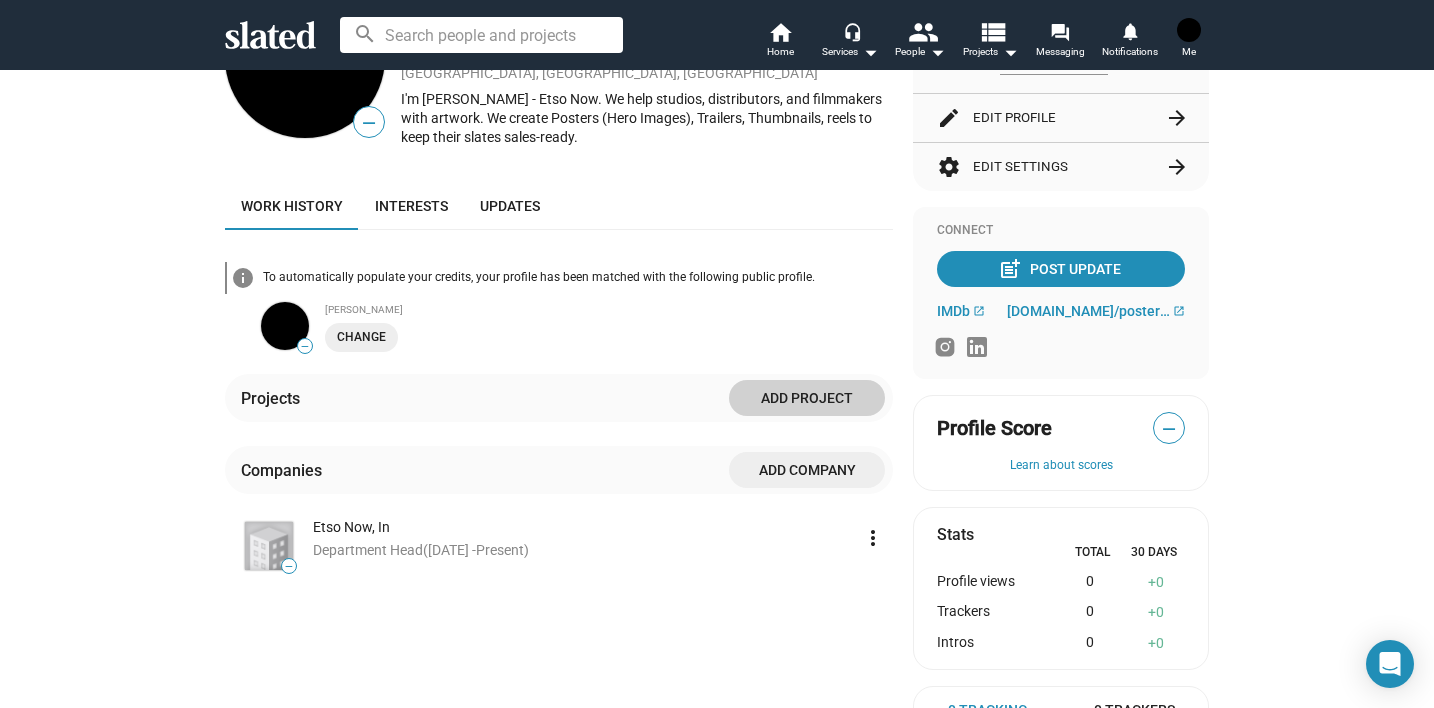 scroll, scrollTop: 0, scrollLeft: 0, axis: both 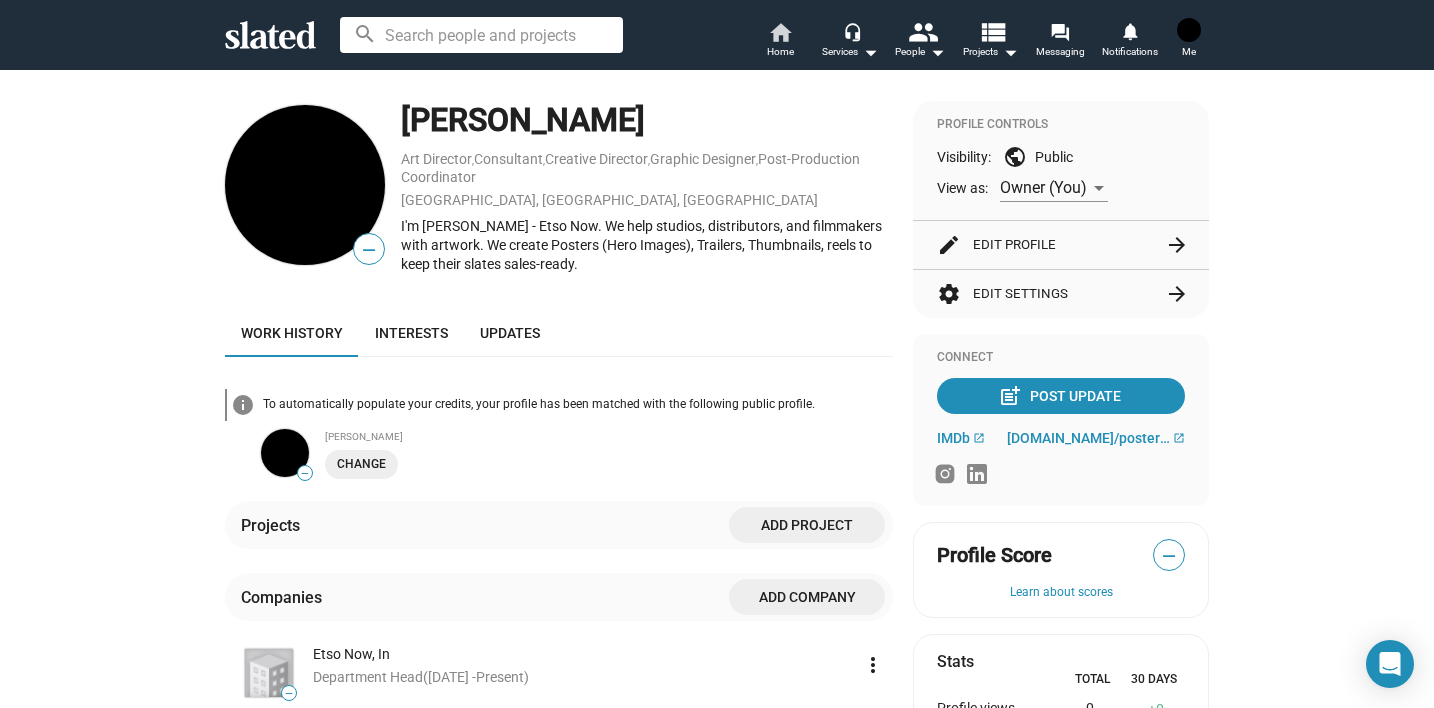click on "home" at bounding box center [780, 32] 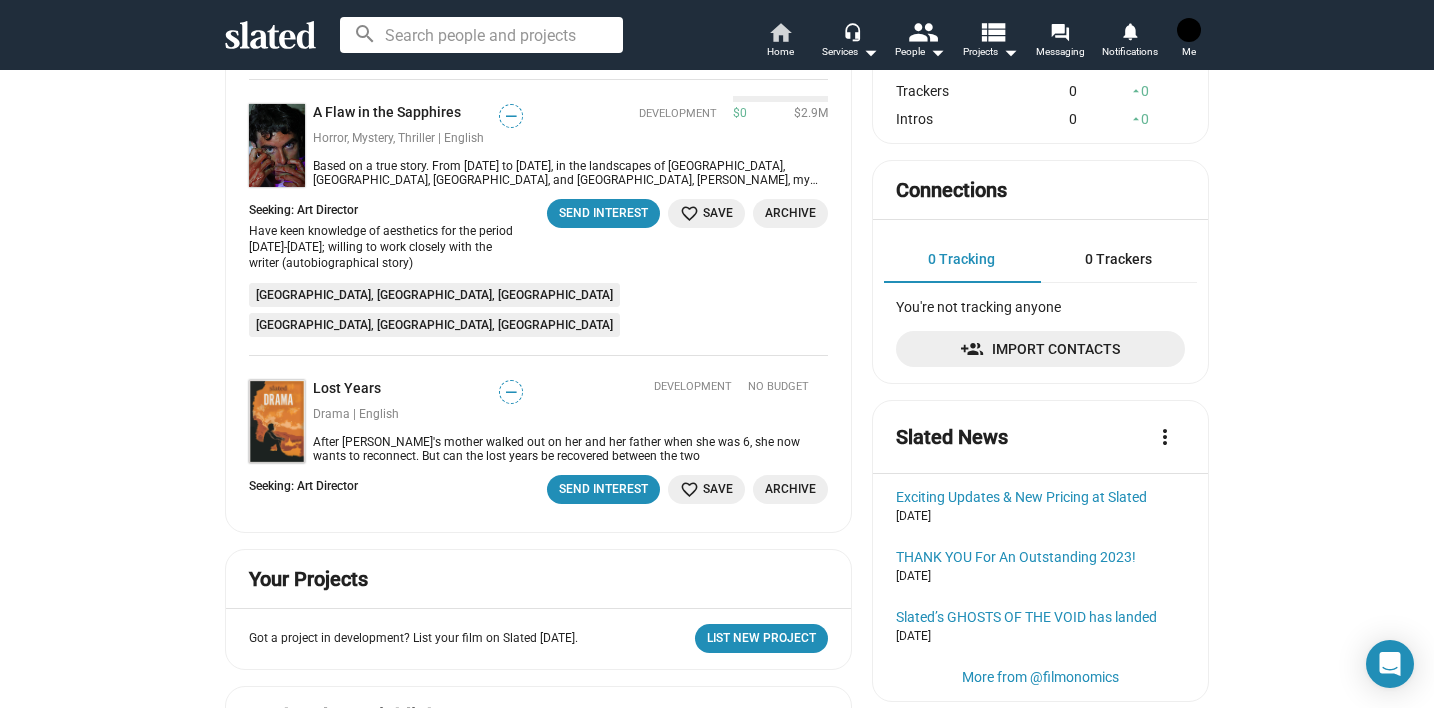 scroll, scrollTop: 0, scrollLeft: 0, axis: both 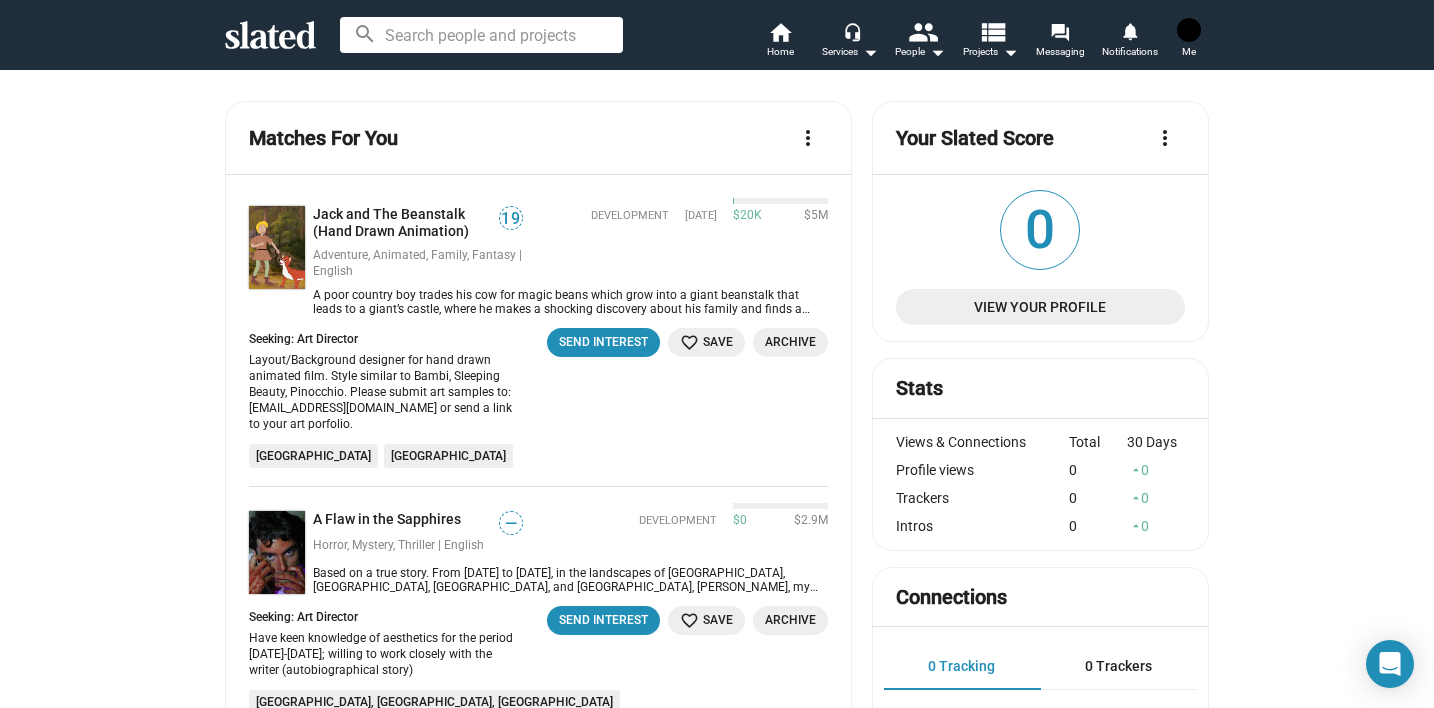 click at bounding box center (1189, 30) 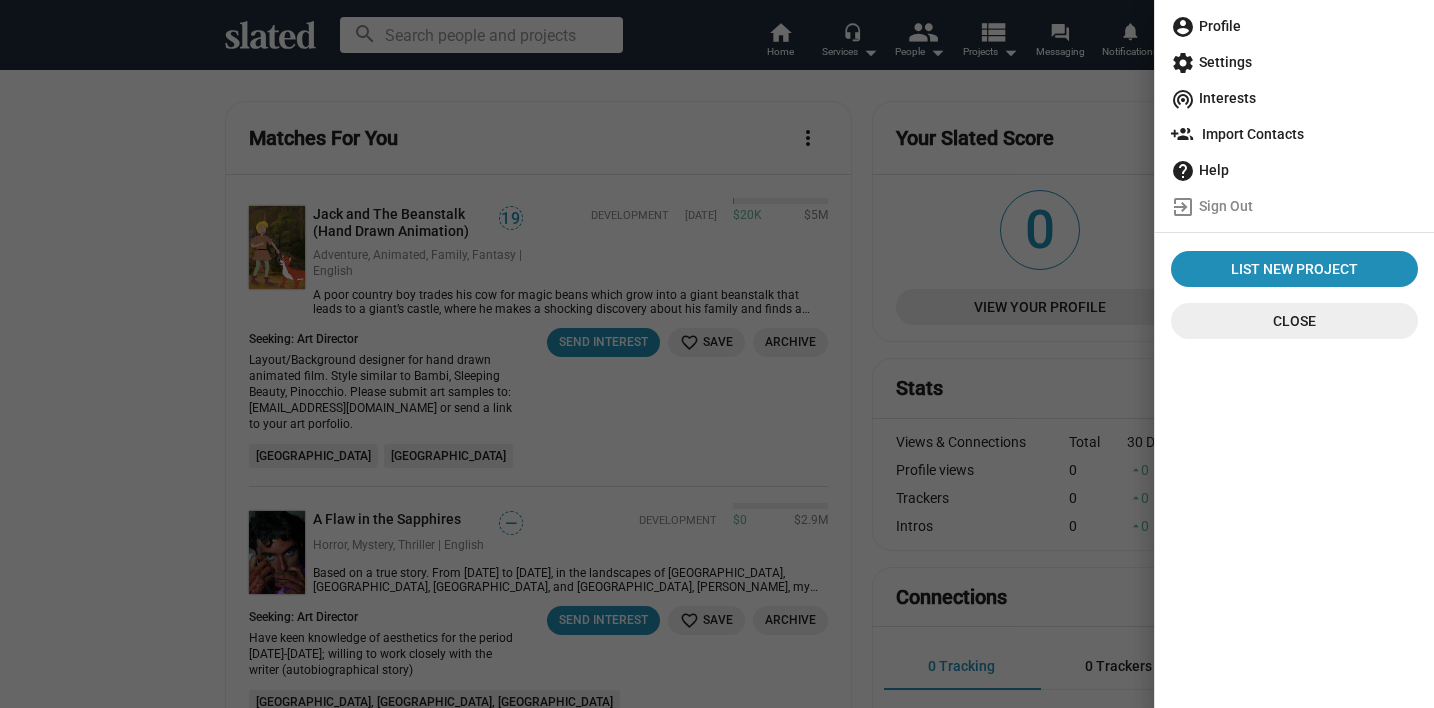 click on "account_circle  Profile" 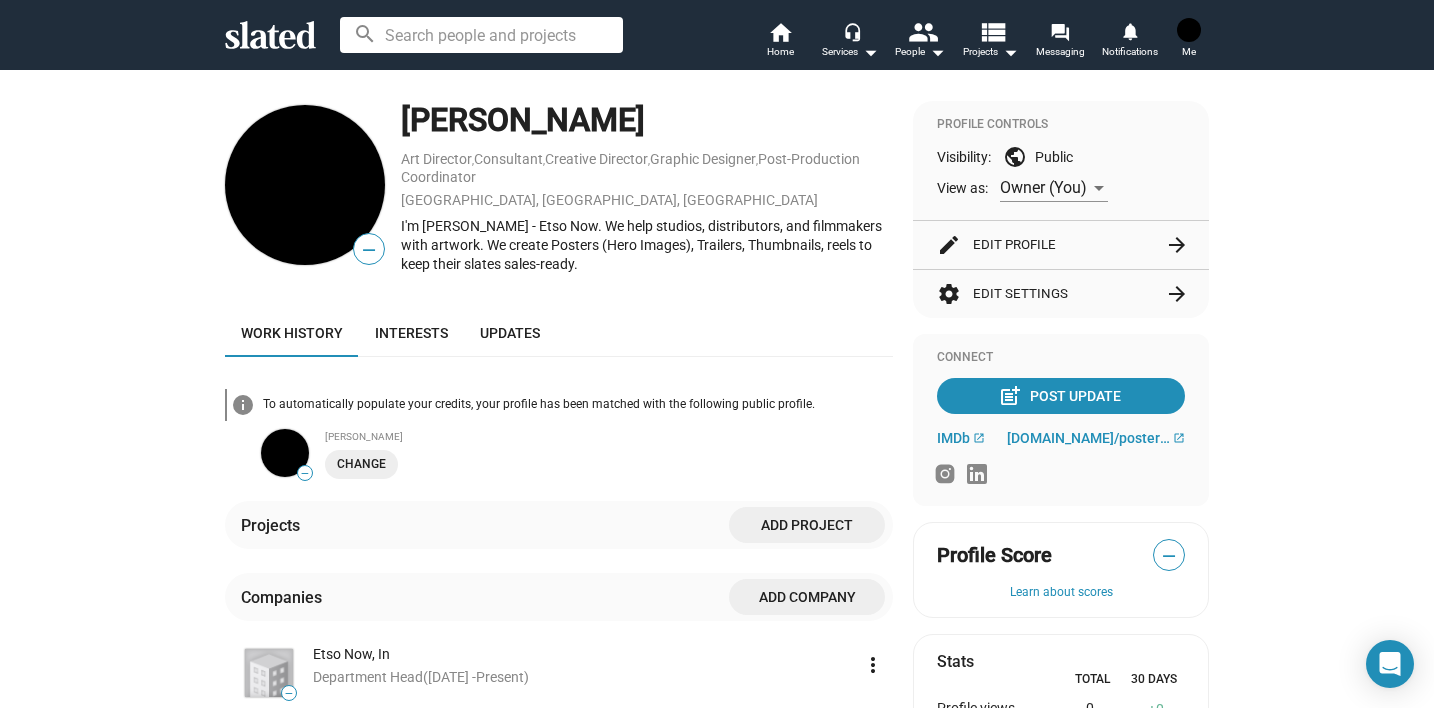 click 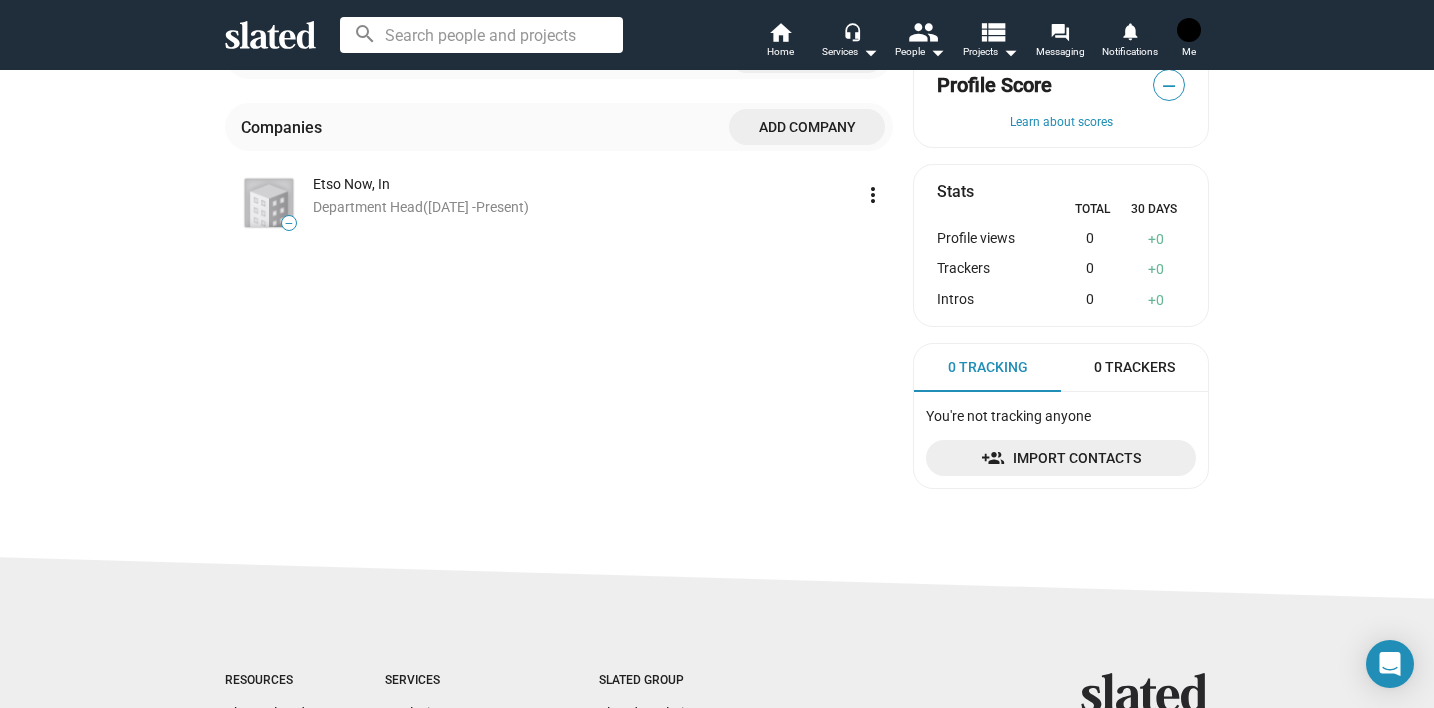 scroll, scrollTop: 202, scrollLeft: 0, axis: vertical 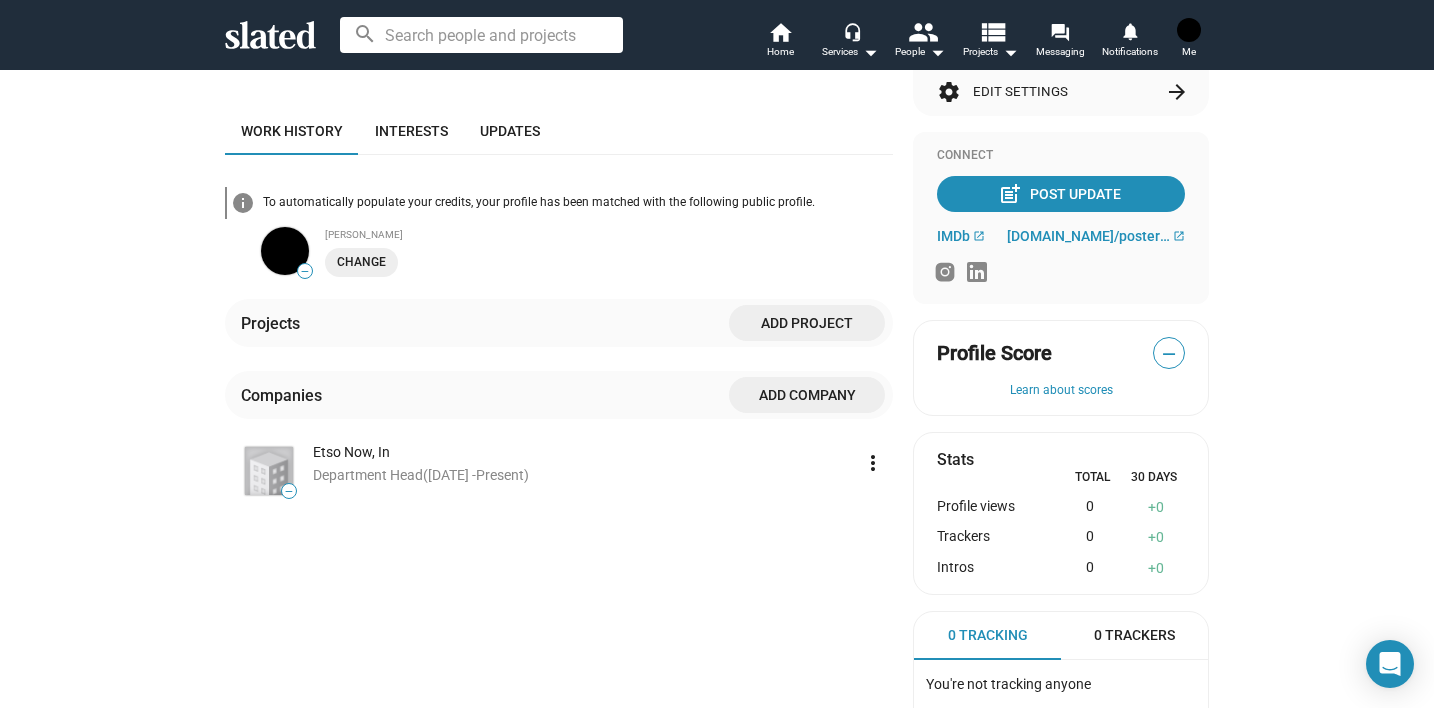 click on "Change" 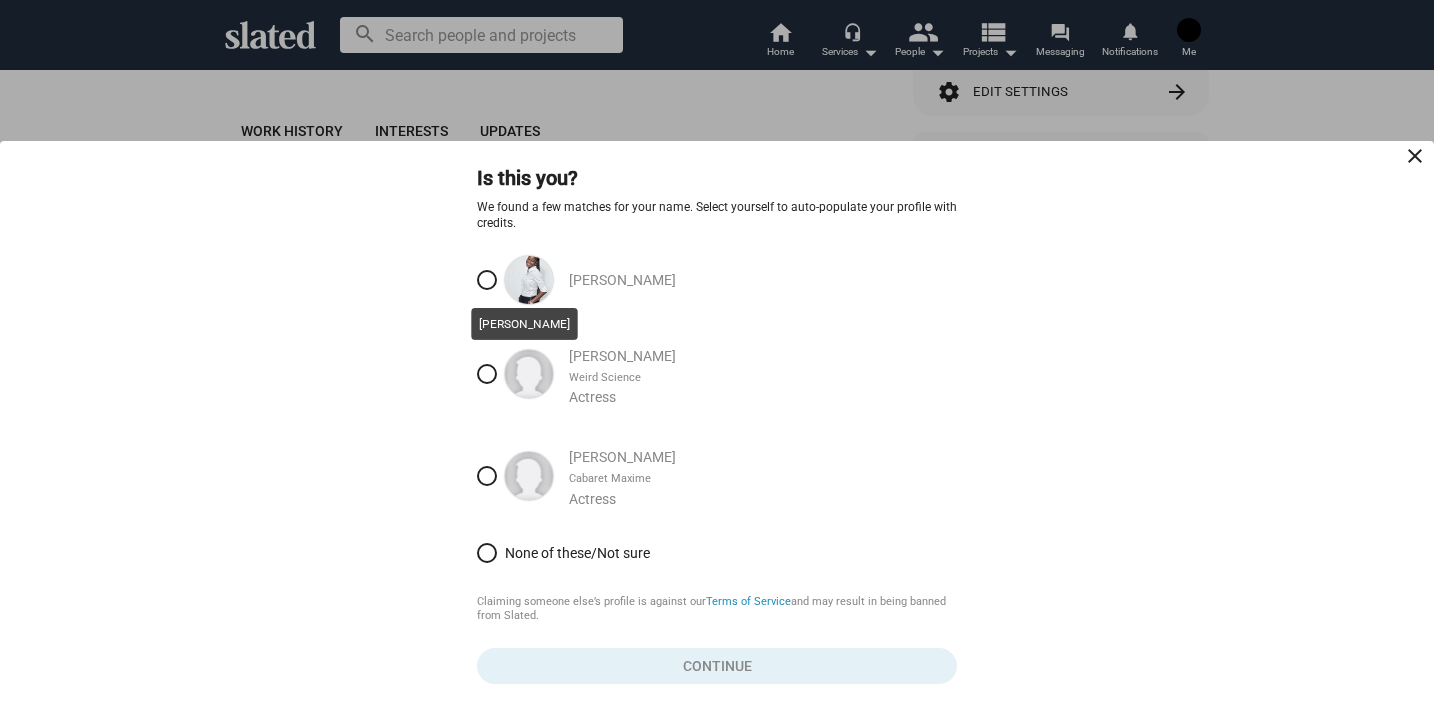 click at bounding box center [529, 280] 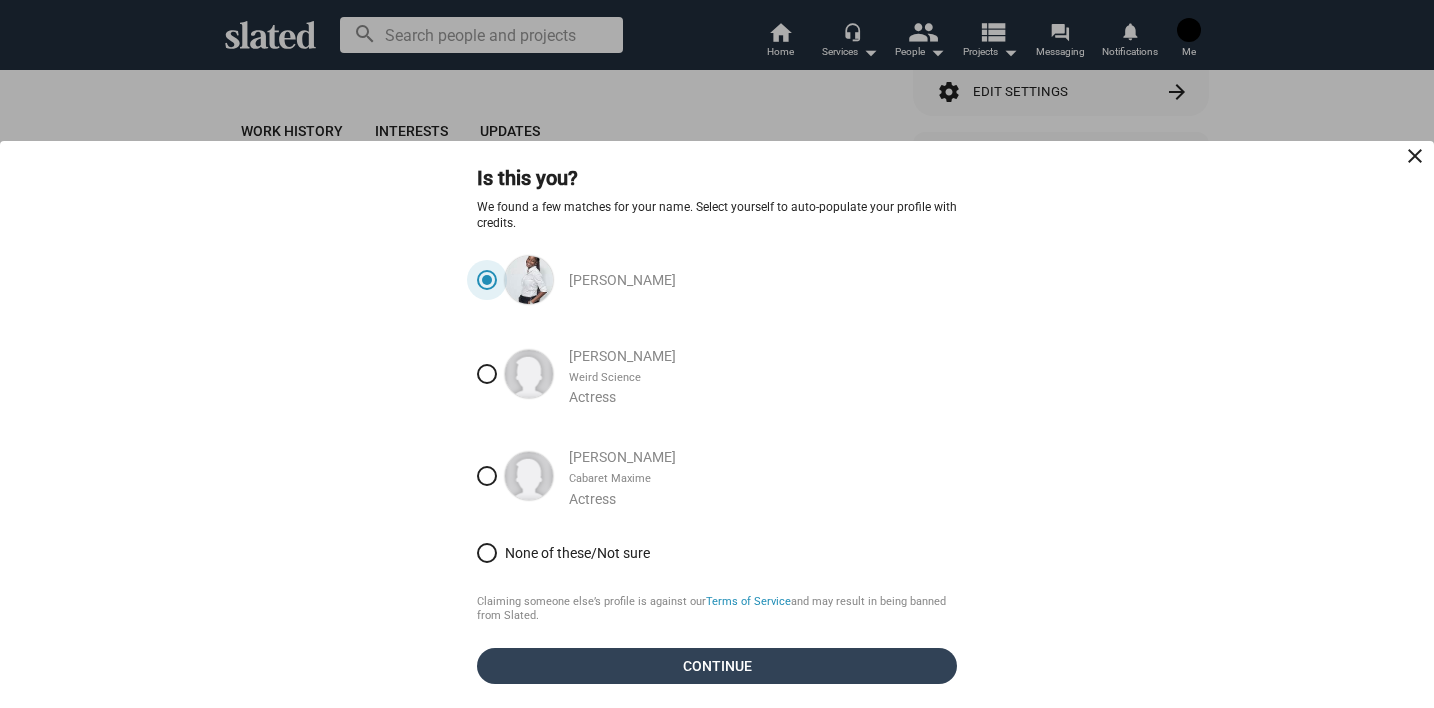 click on "Continue" 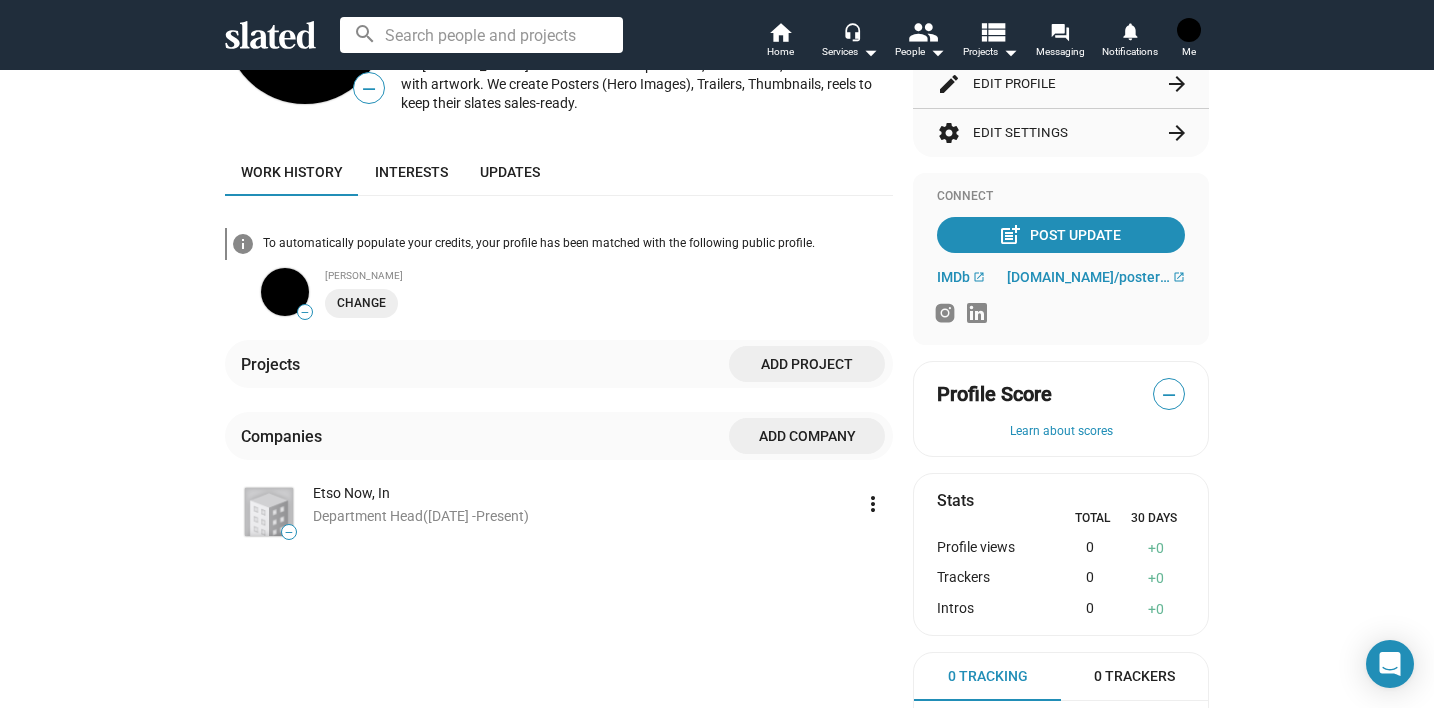 scroll, scrollTop: 0, scrollLeft: 0, axis: both 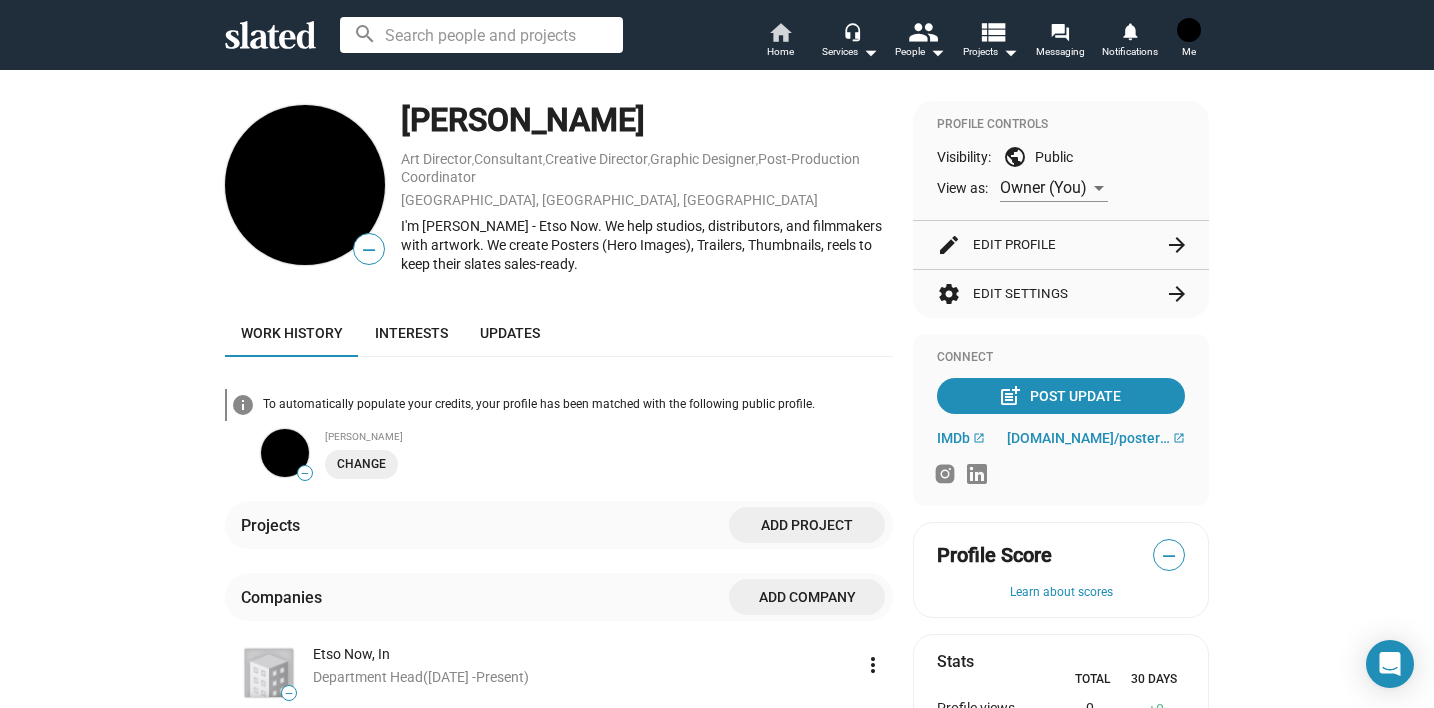 click on "home" at bounding box center [780, 32] 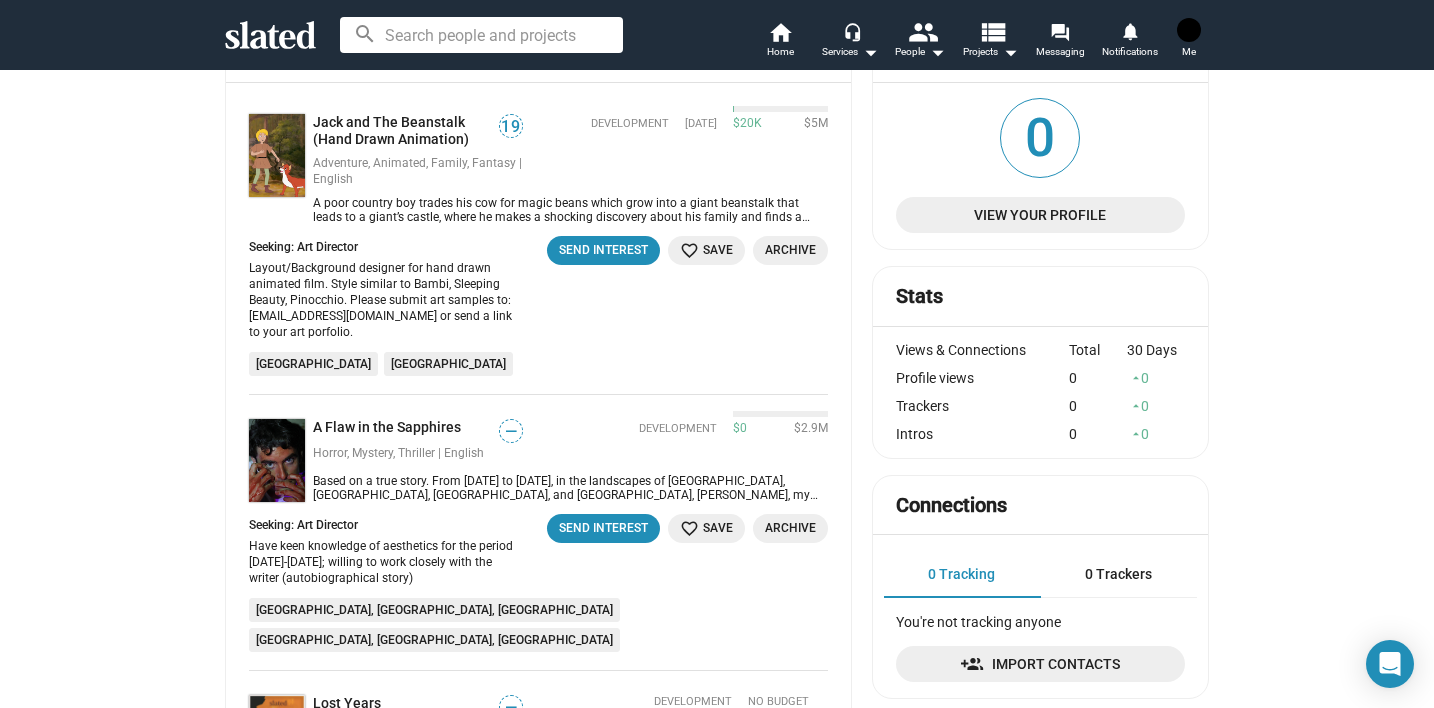 scroll, scrollTop: 0, scrollLeft: 0, axis: both 